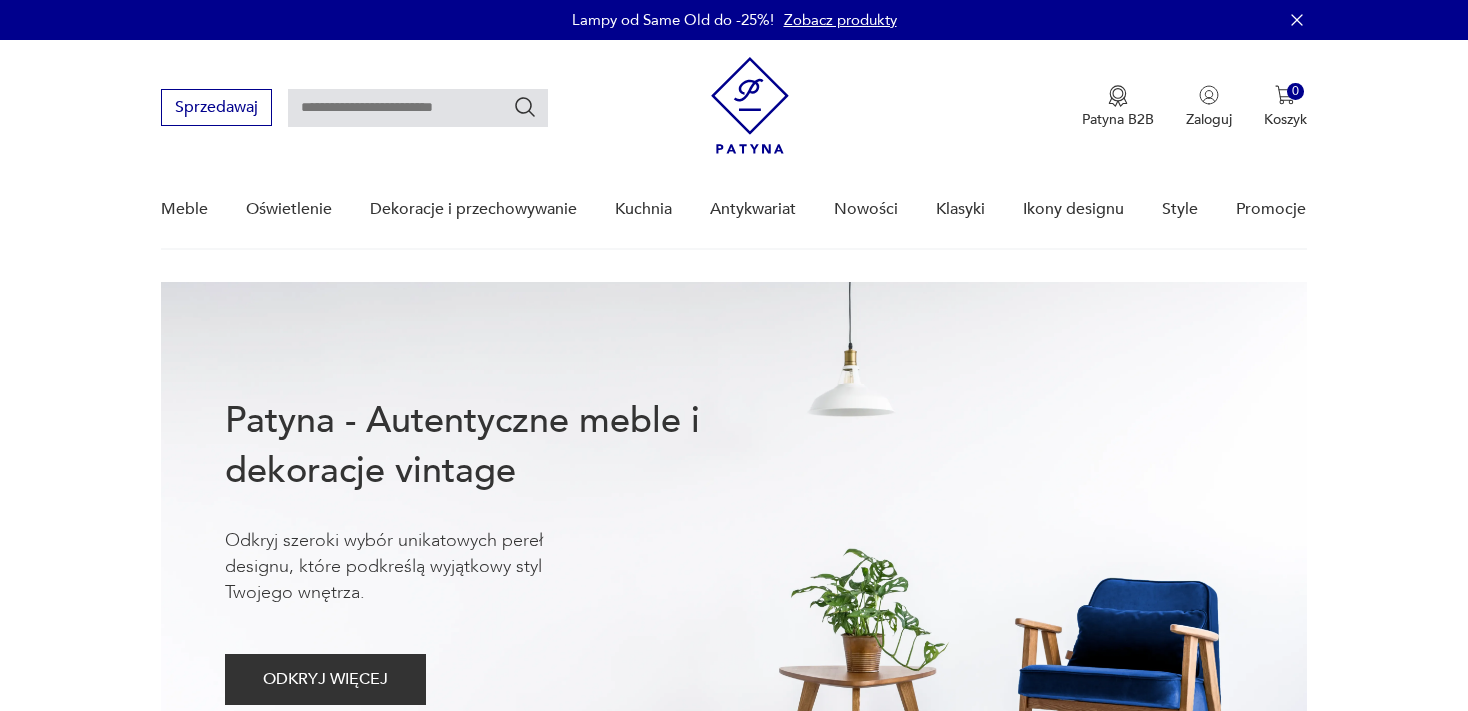 scroll, scrollTop: 0, scrollLeft: 0, axis: both 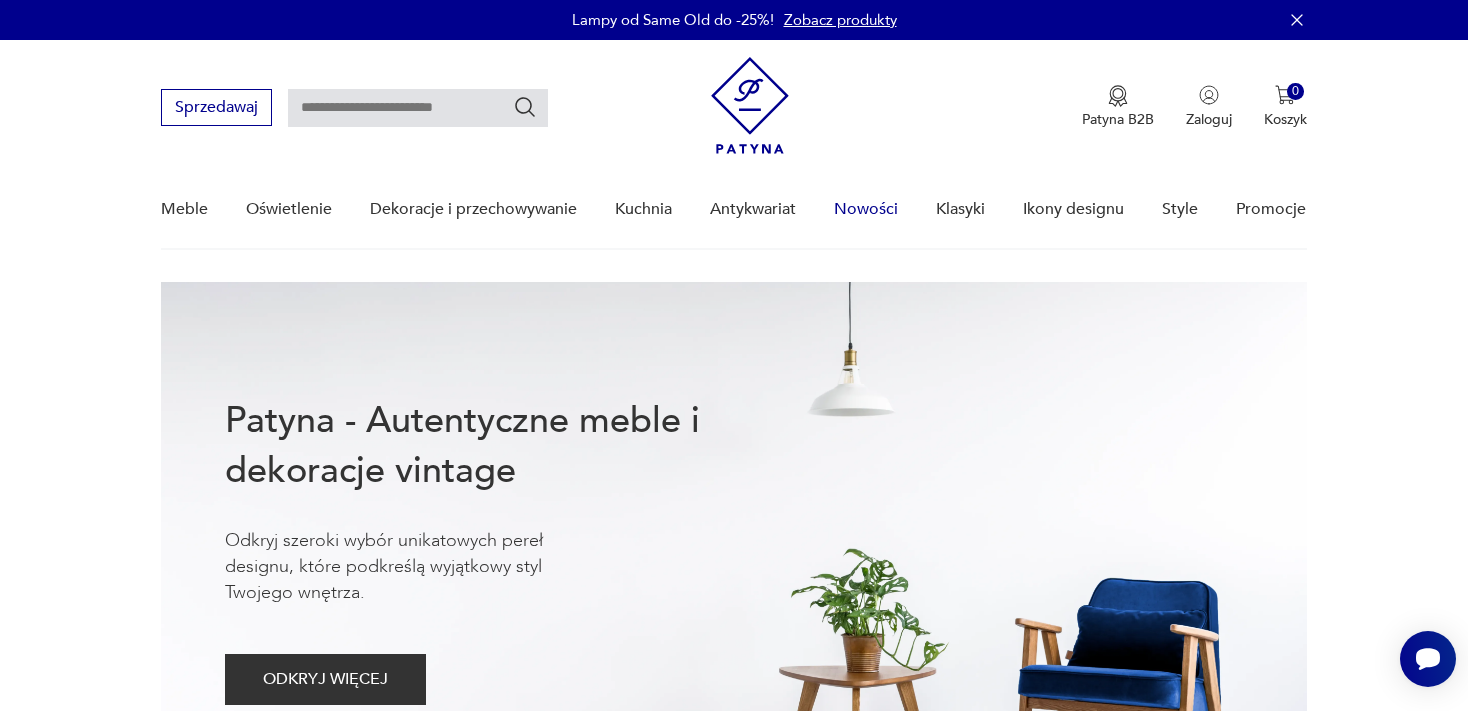 click on "Nowości" at bounding box center [866, 209] 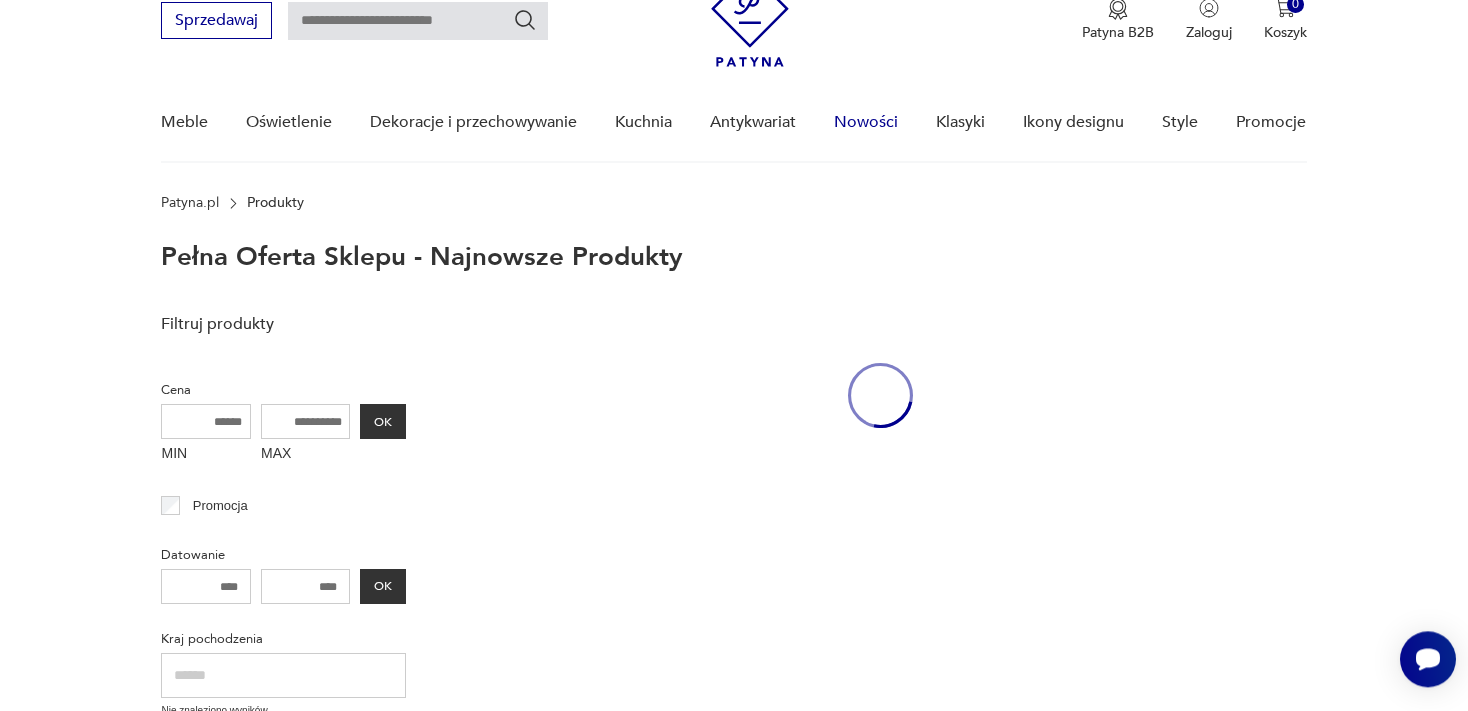 scroll, scrollTop: 88, scrollLeft: 0, axis: vertical 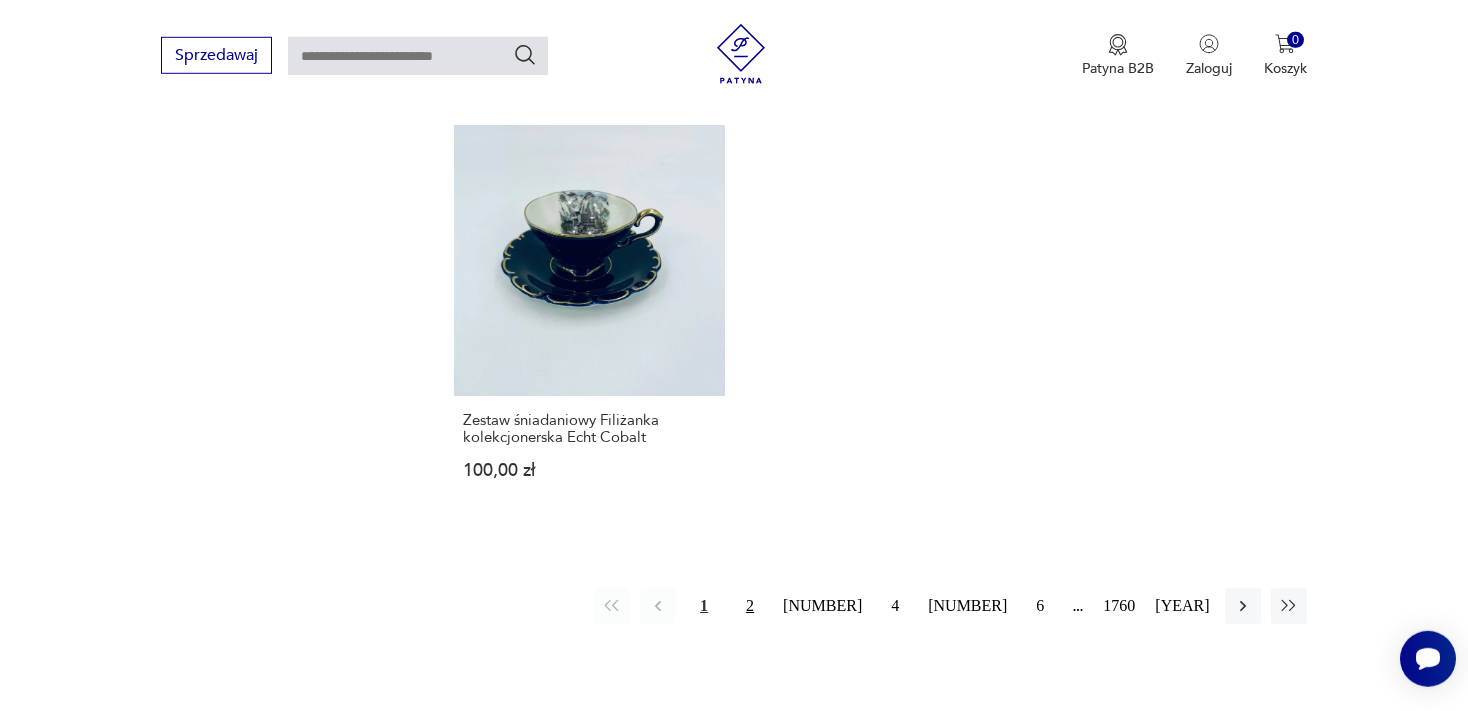 click on "2" at bounding box center [750, 606] 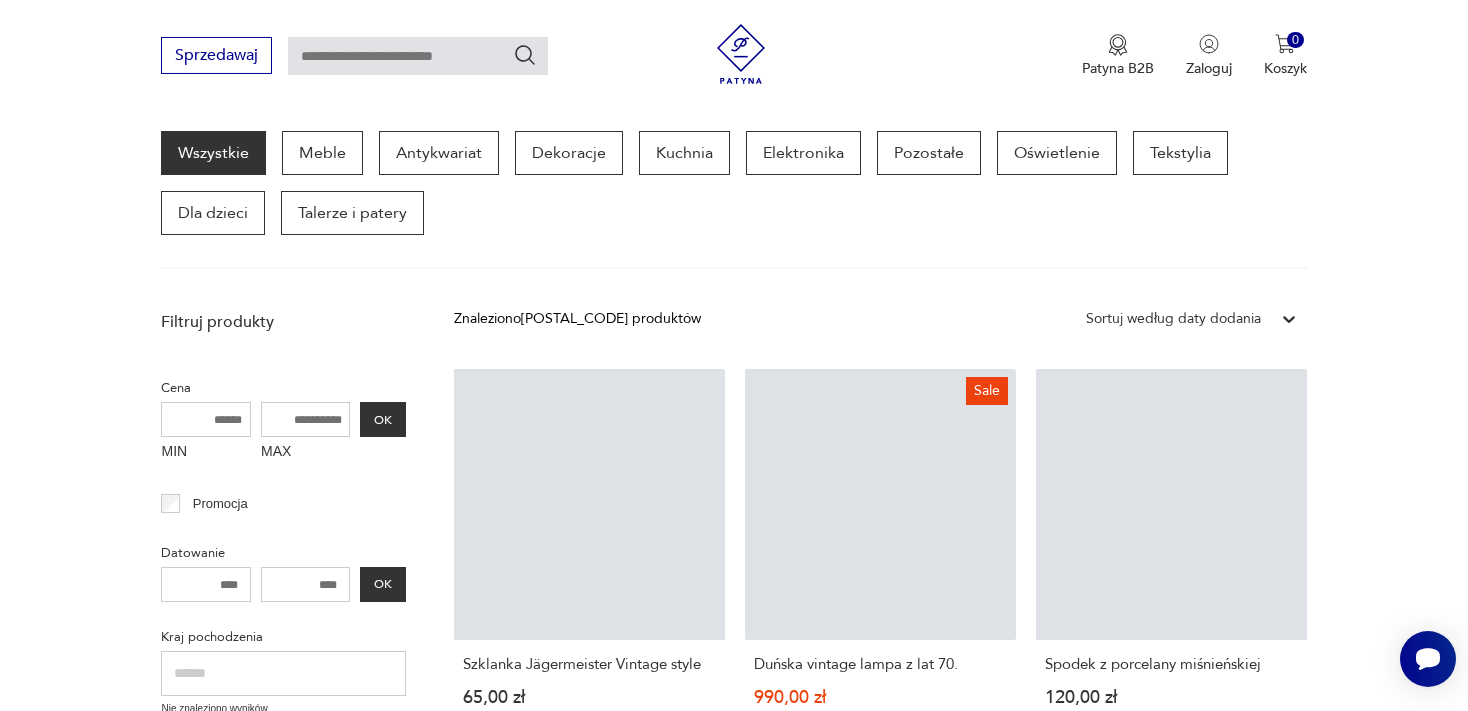 scroll, scrollTop: 257, scrollLeft: 0, axis: vertical 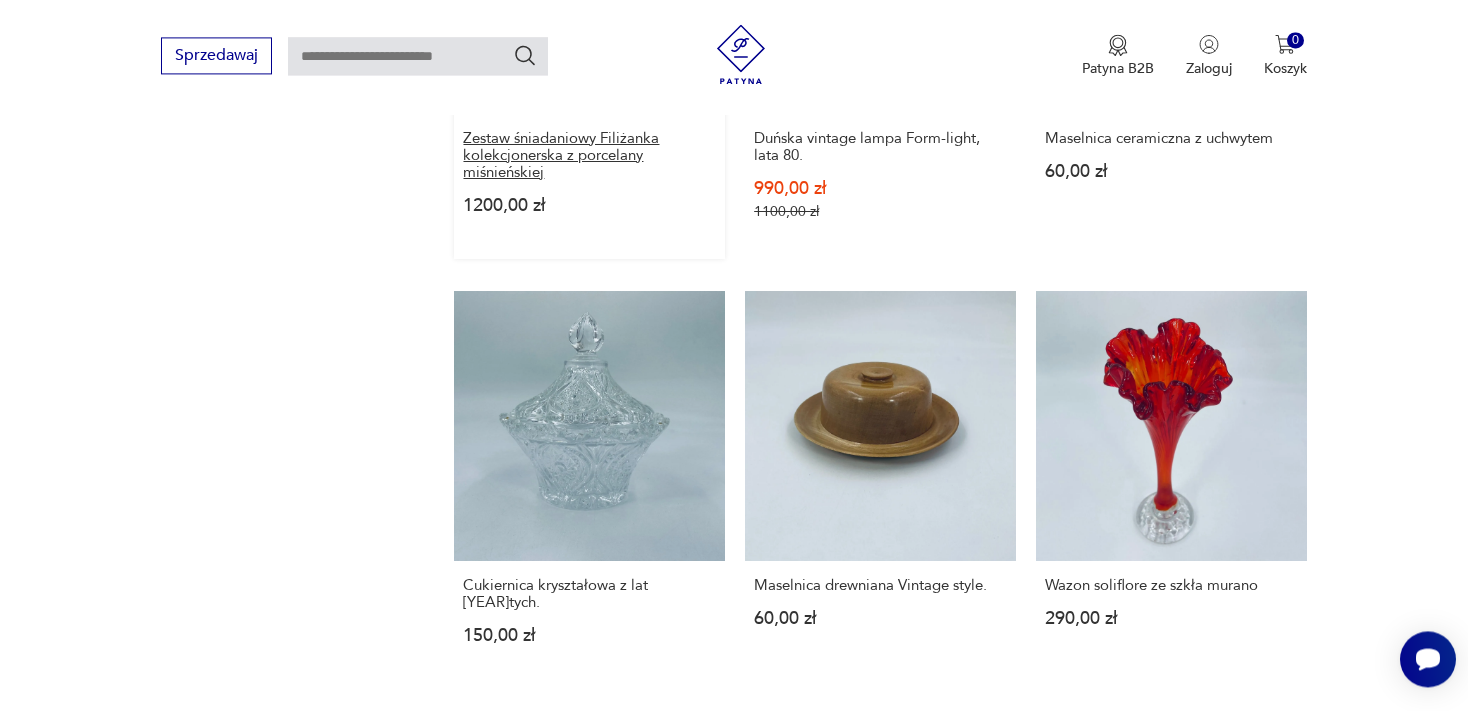 click on "Zestaw śniadaniowy Filiżanka kolekcjonerska z porcelany miśnieńskiej" at bounding box center (589, 155) 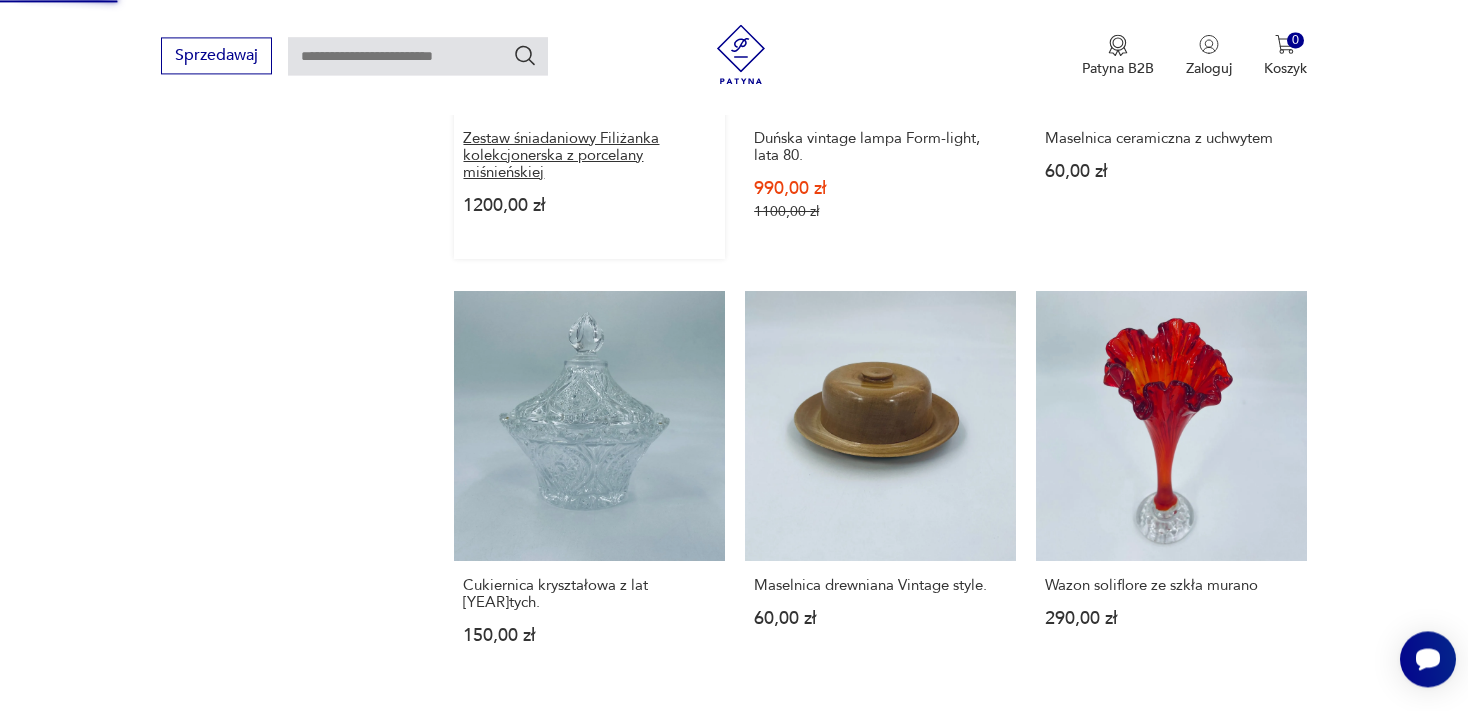 scroll, scrollTop: 339, scrollLeft: 0, axis: vertical 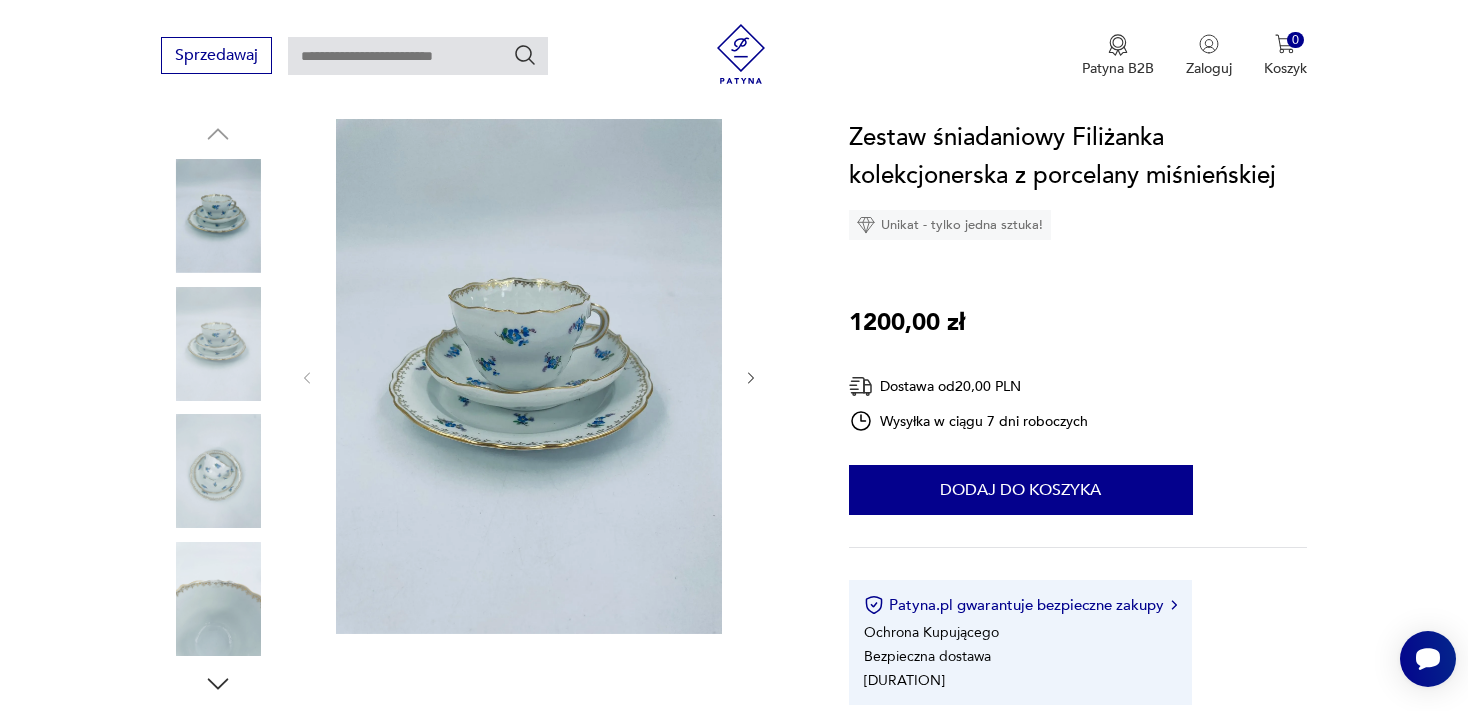 click at bounding box center [0, 0] 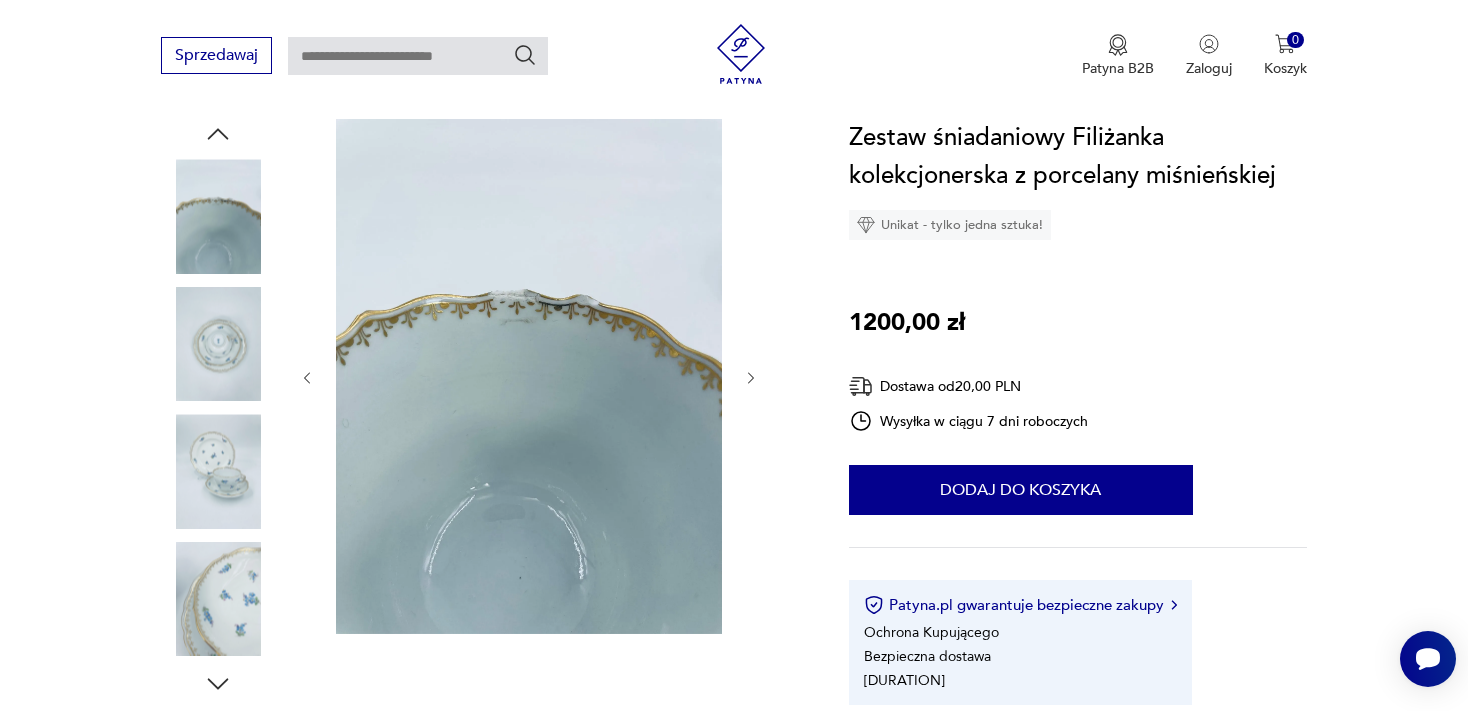 click at bounding box center [0, 0] 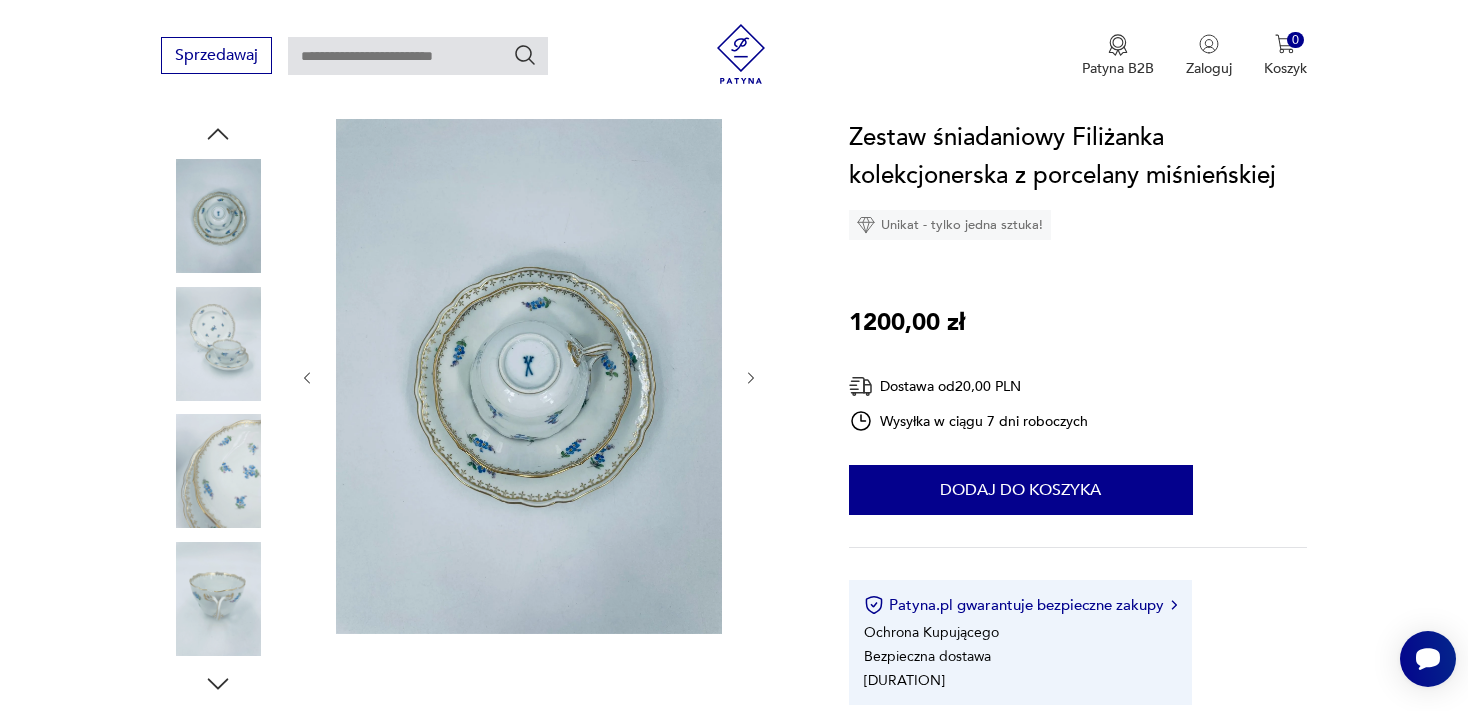 click at bounding box center (0, 0) 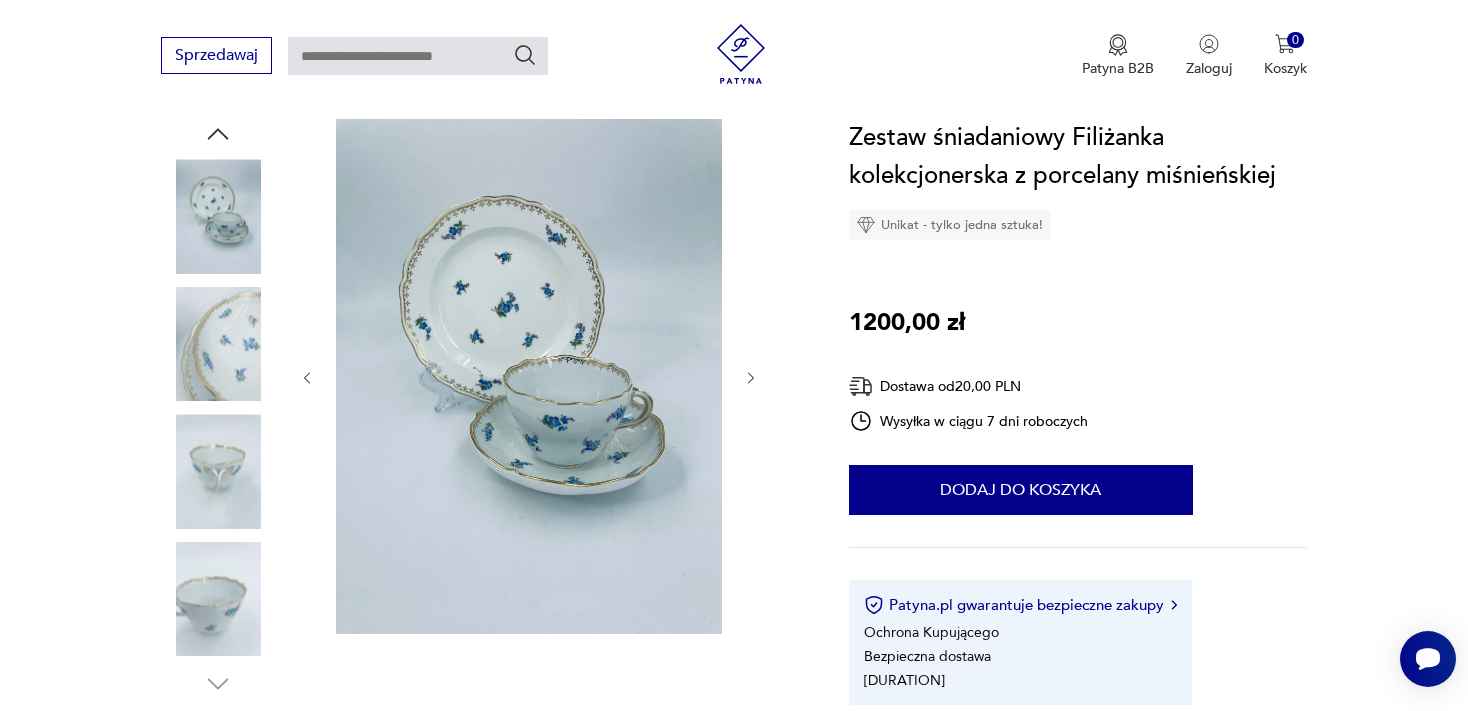 click at bounding box center (0, 0) 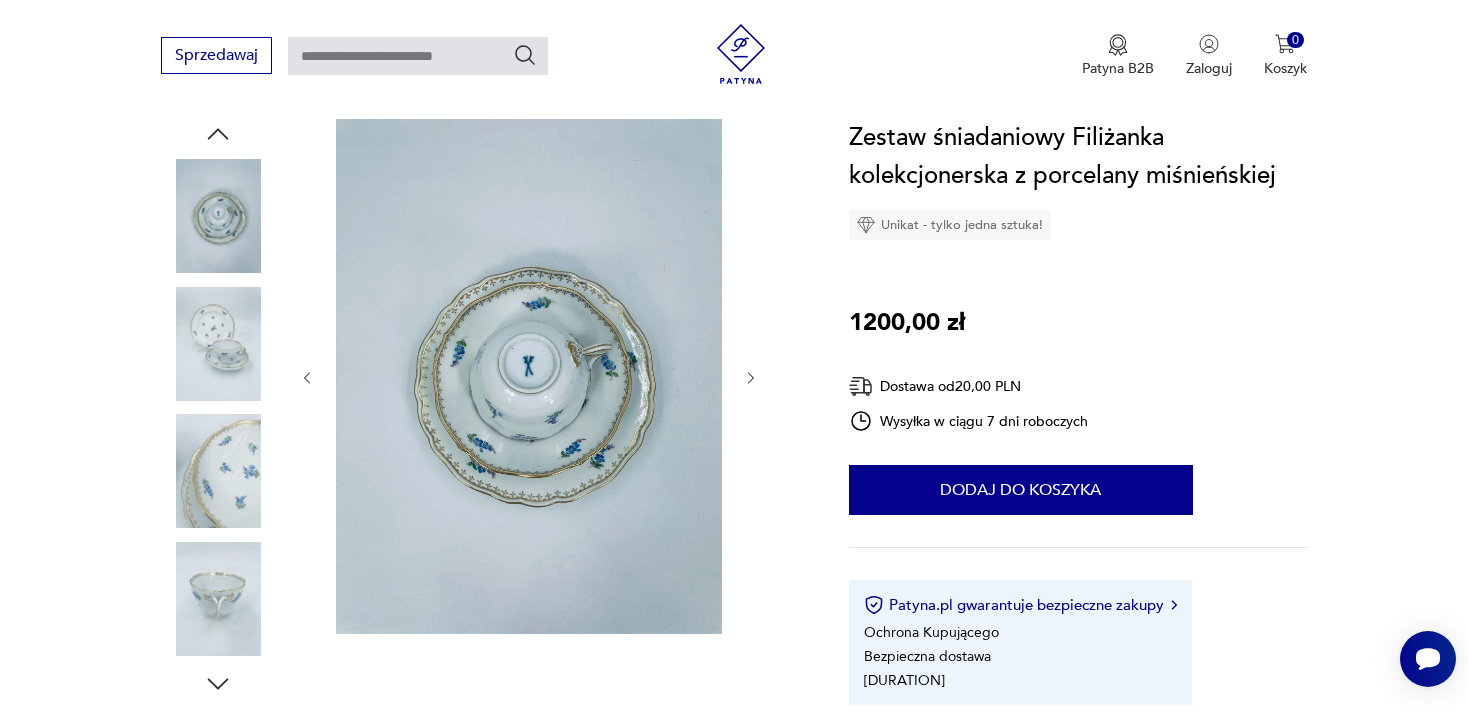 click at bounding box center (0, 0) 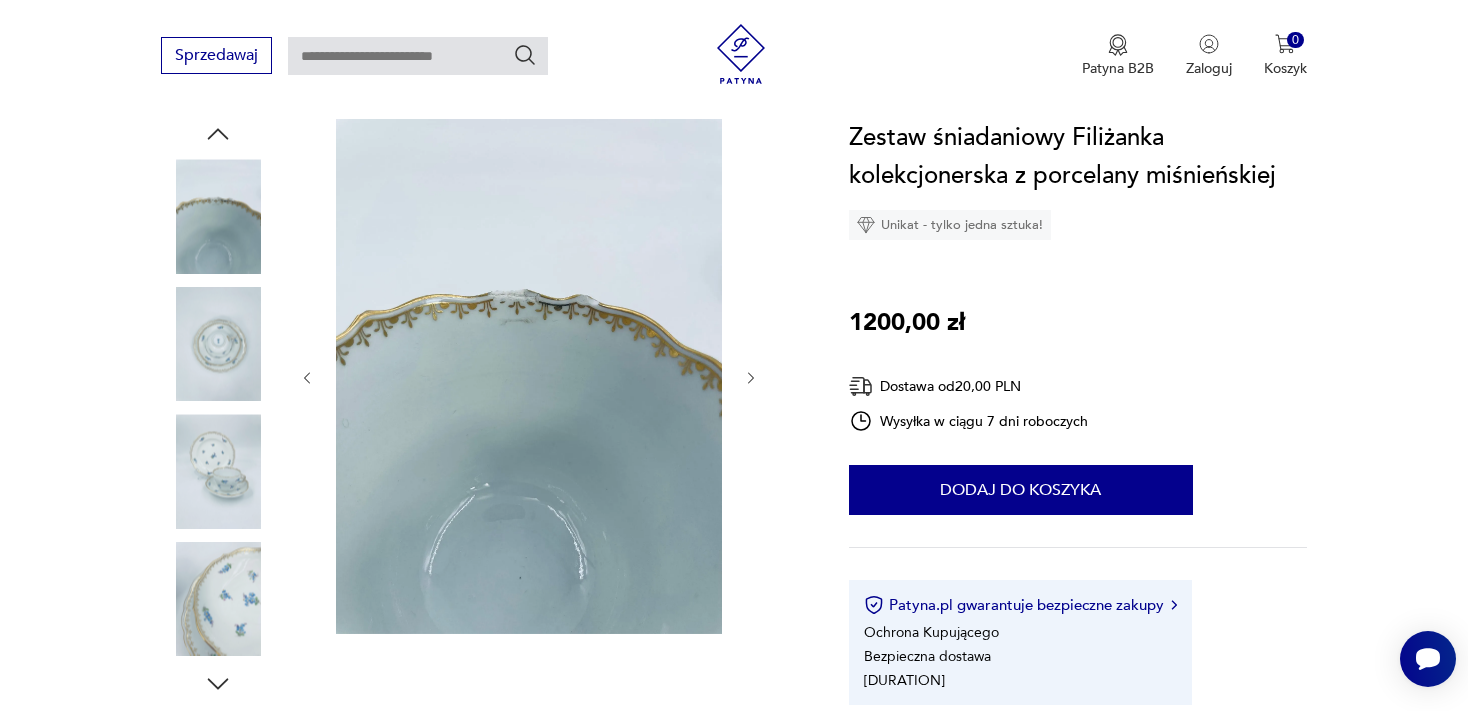 click at bounding box center [218, 344] 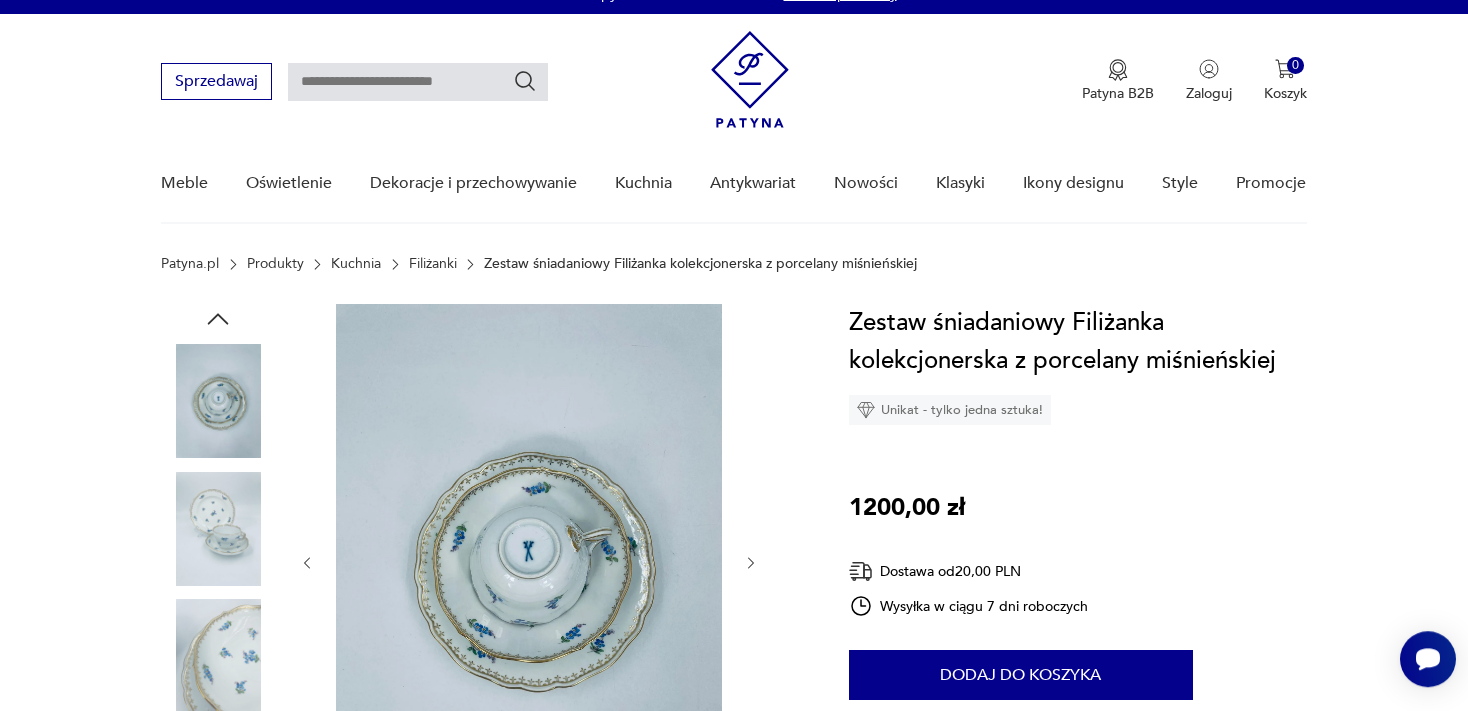 scroll, scrollTop: 0, scrollLeft: 0, axis: both 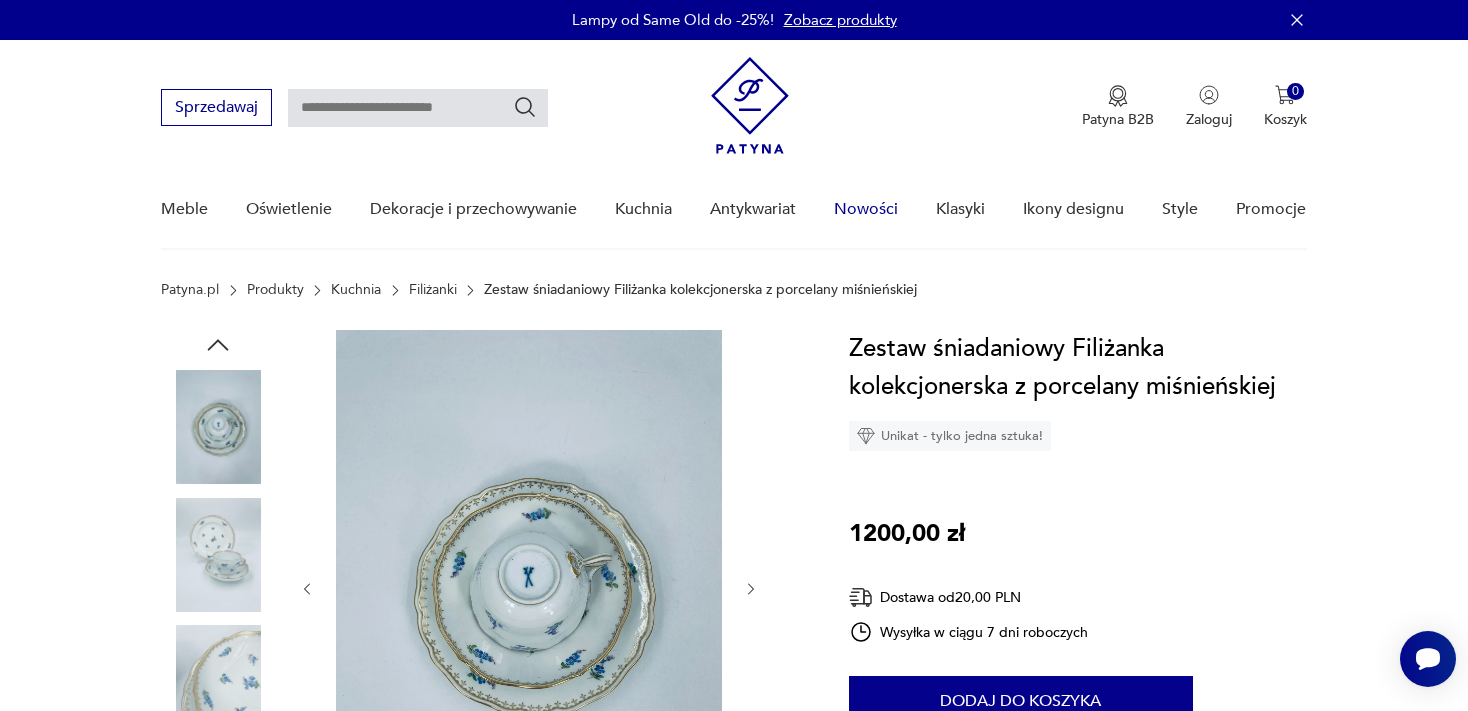 click on "Nowości" at bounding box center [866, 209] 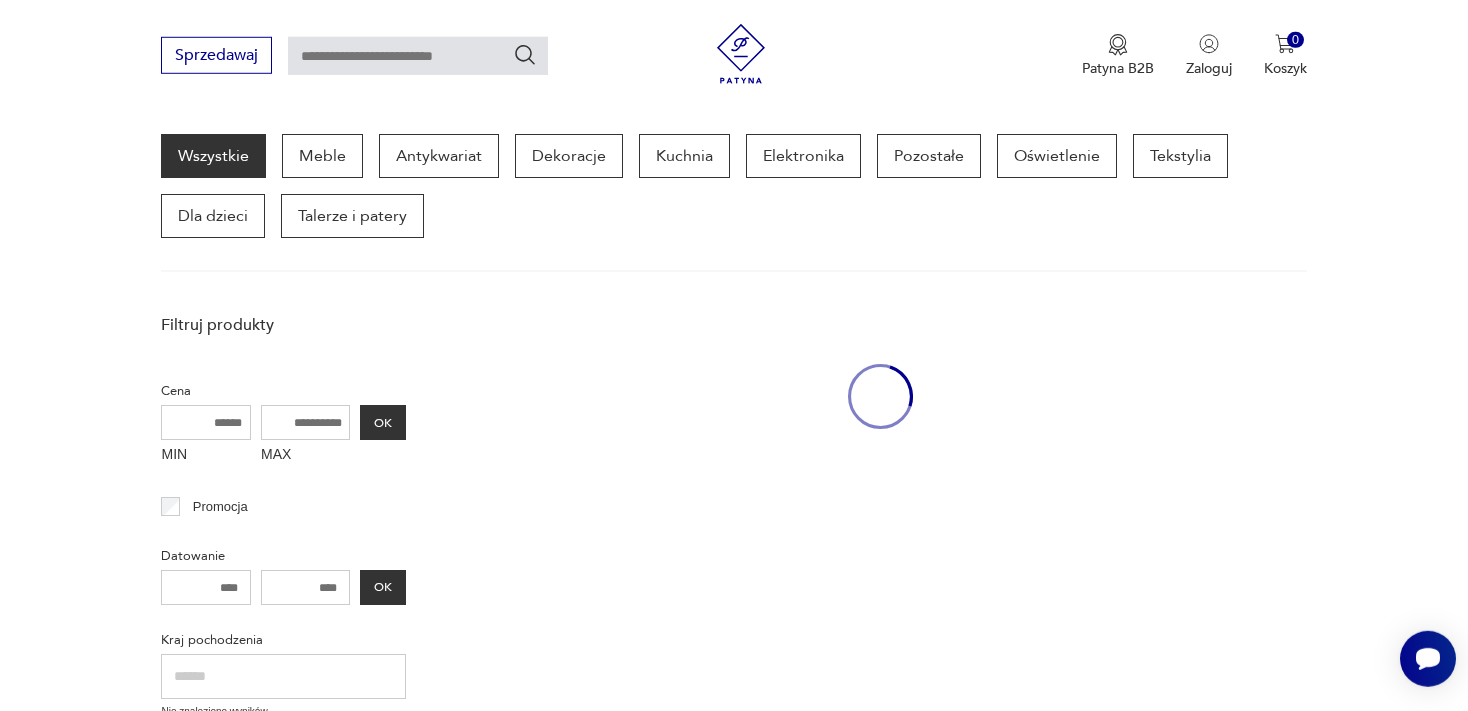 scroll, scrollTop: 258, scrollLeft: 0, axis: vertical 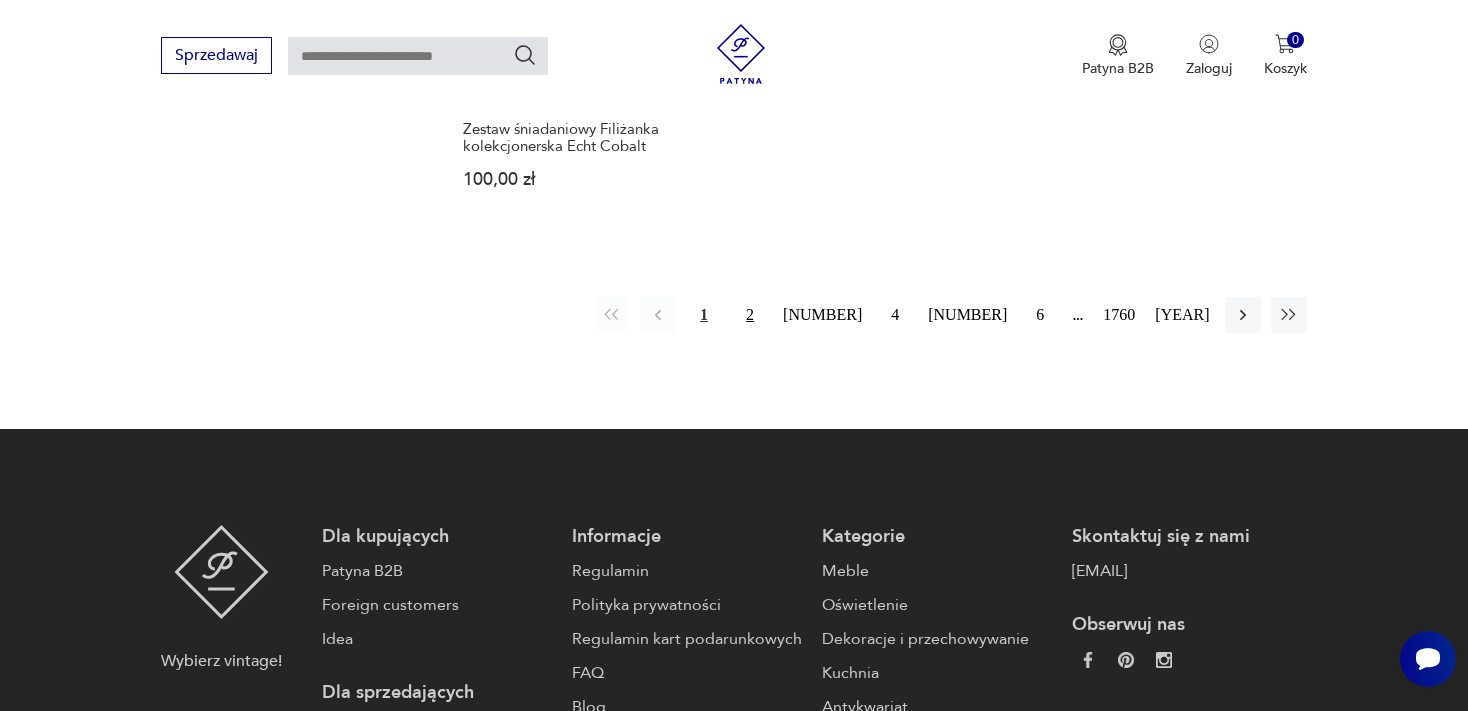 click on "2" at bounding box center (750, 315) 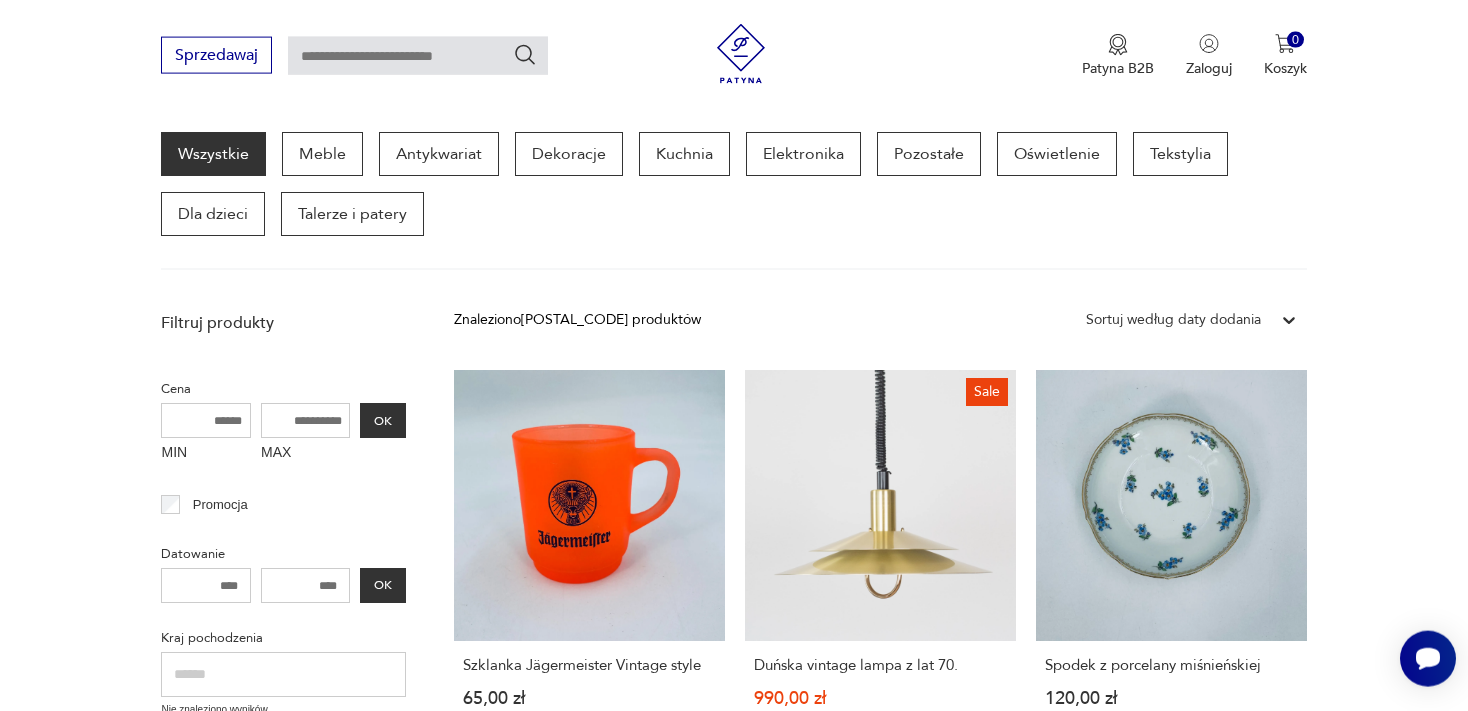 scroll, scrollTop: 257, scrollLeft: 0, axis: vertical 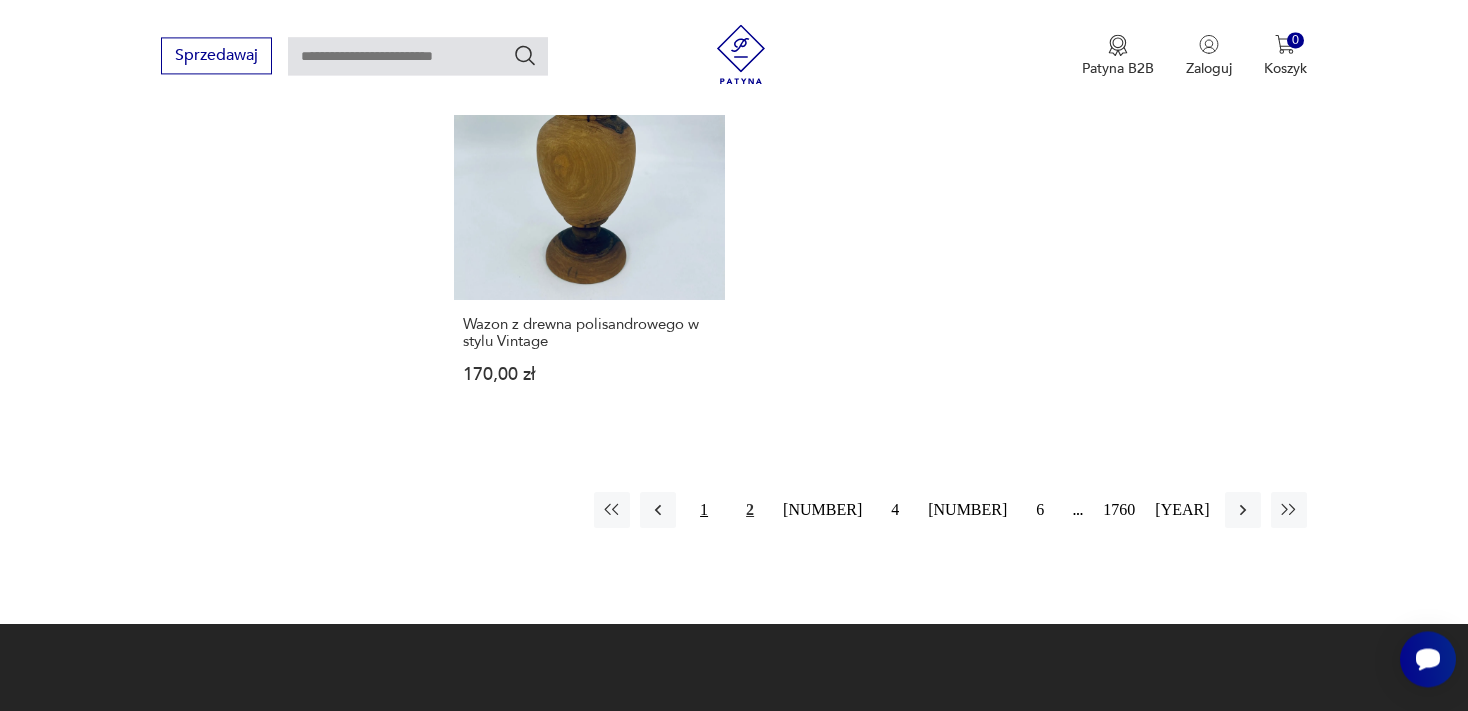 click on "1" at bounding box center (704, 510) 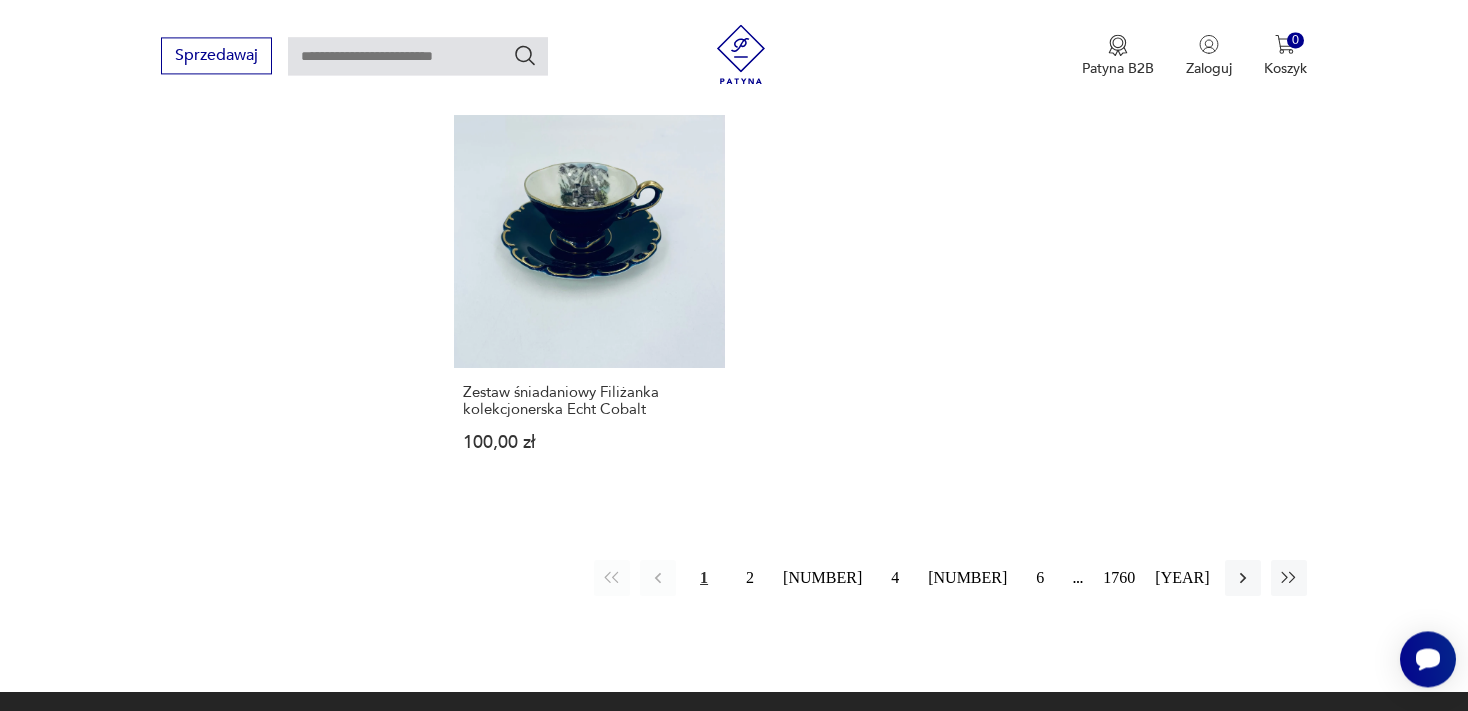 scroll, scrollTop: 2775, scrollLeft: 0, axis: vertical 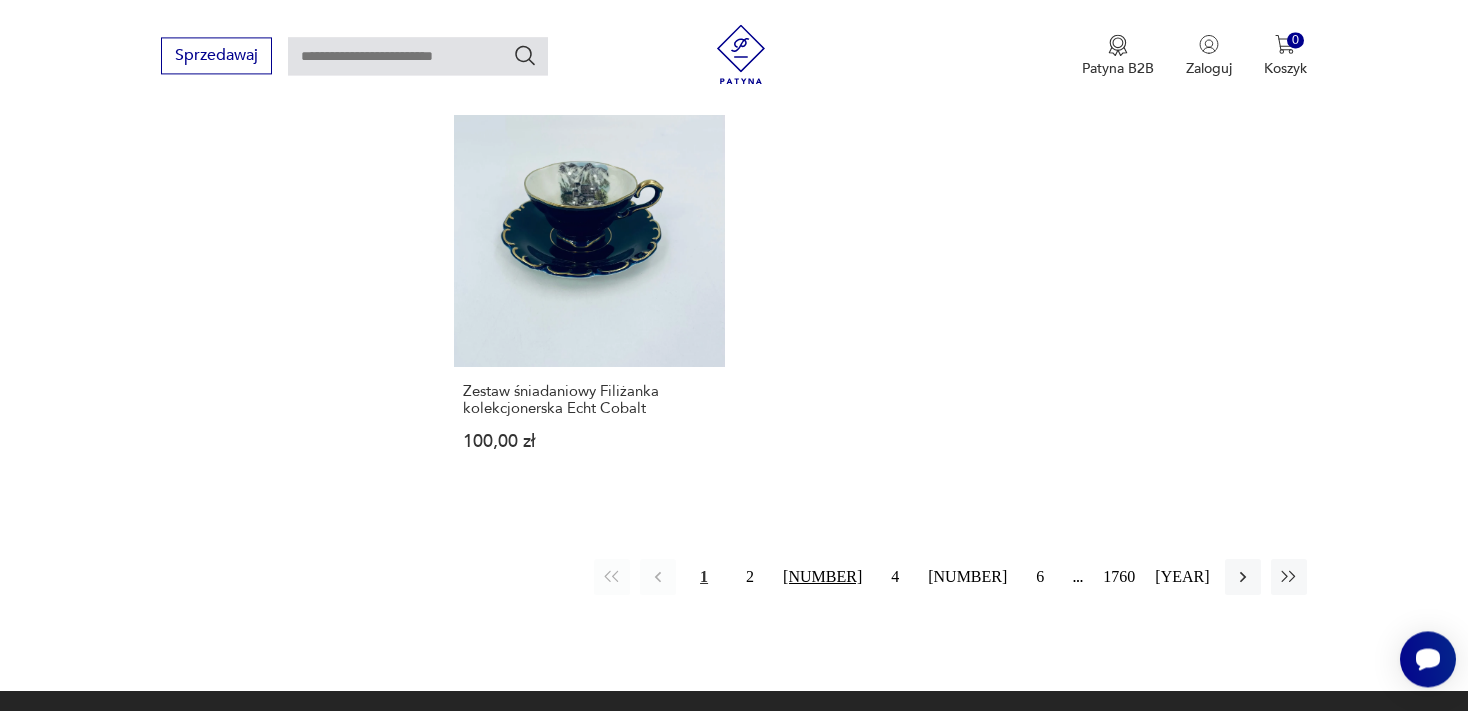 click on "[NUMBER]" at bounding box center [822, 577] 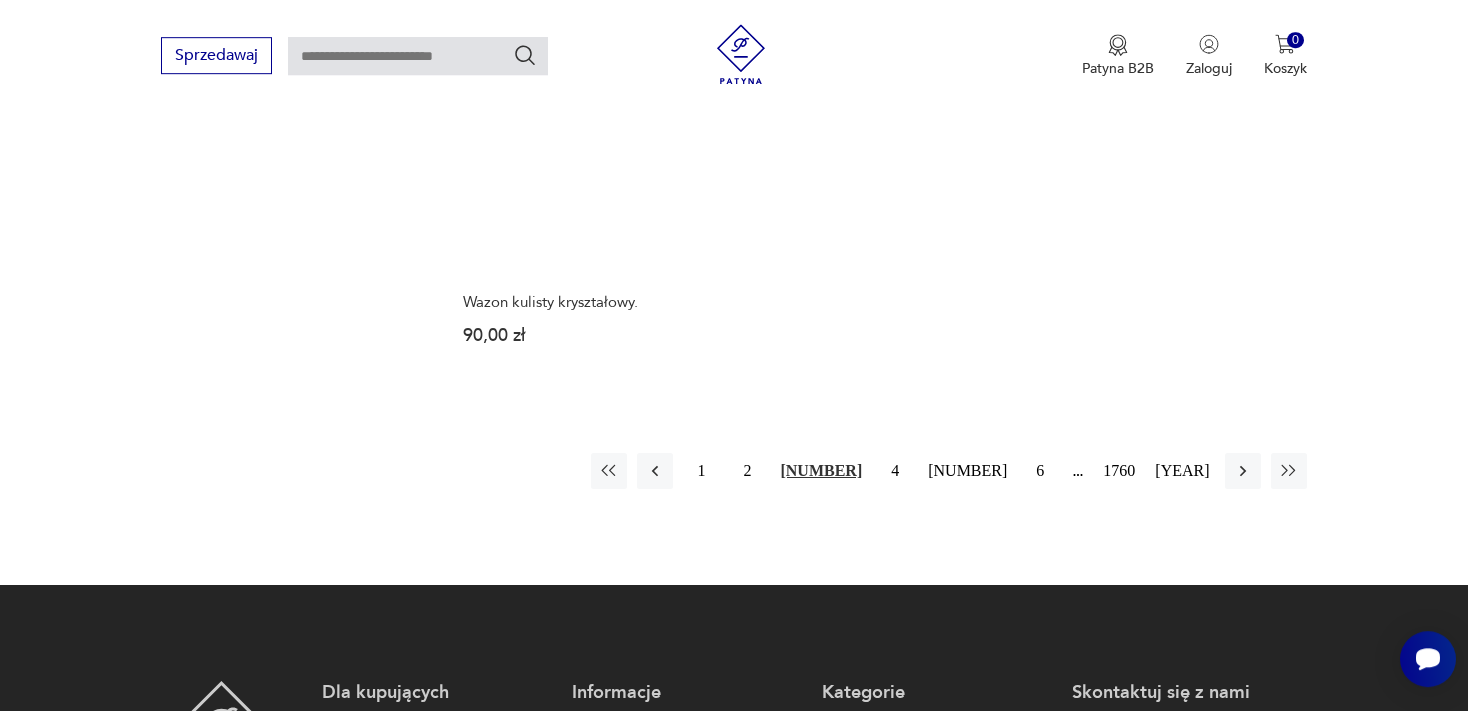 scroll, scrollTop: 2845, scrollLeft: 0, axis: vertical 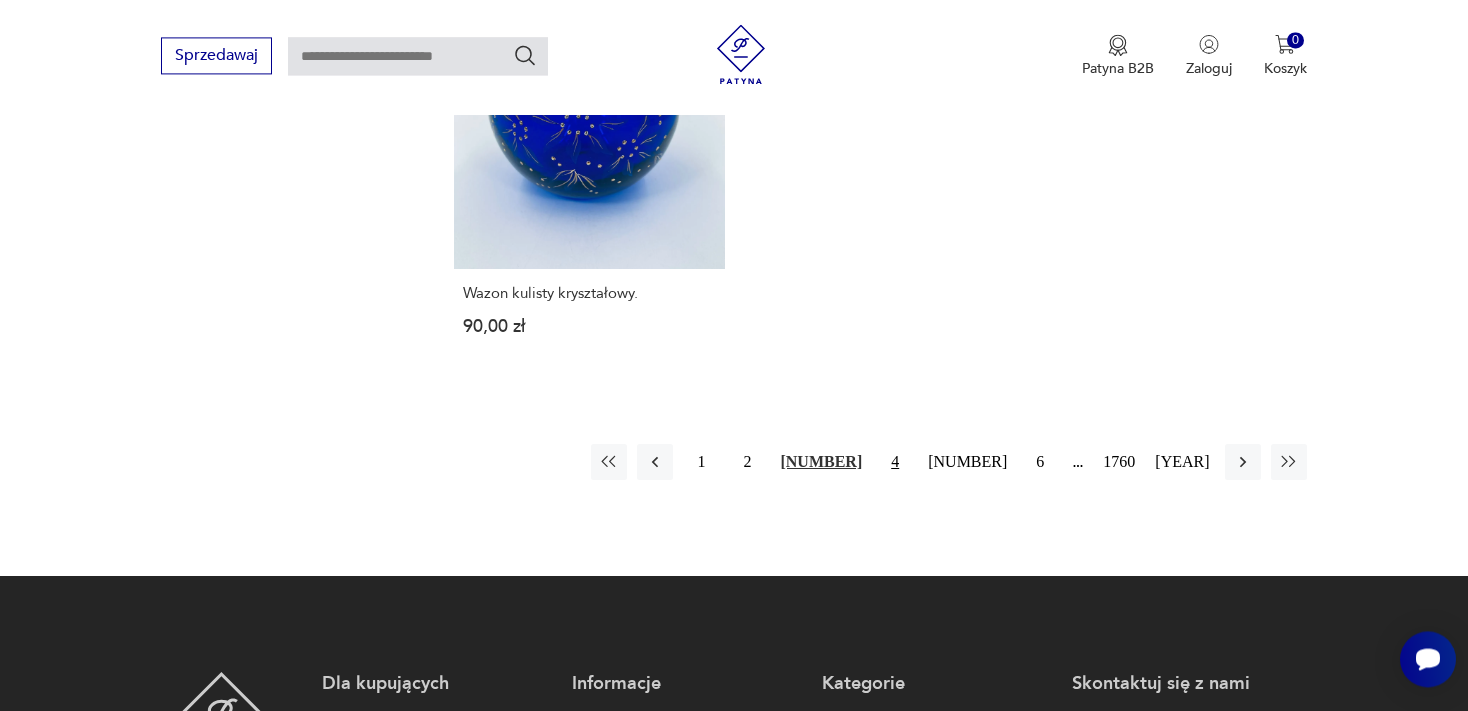 click on "4" at bounding box center [895, 462] 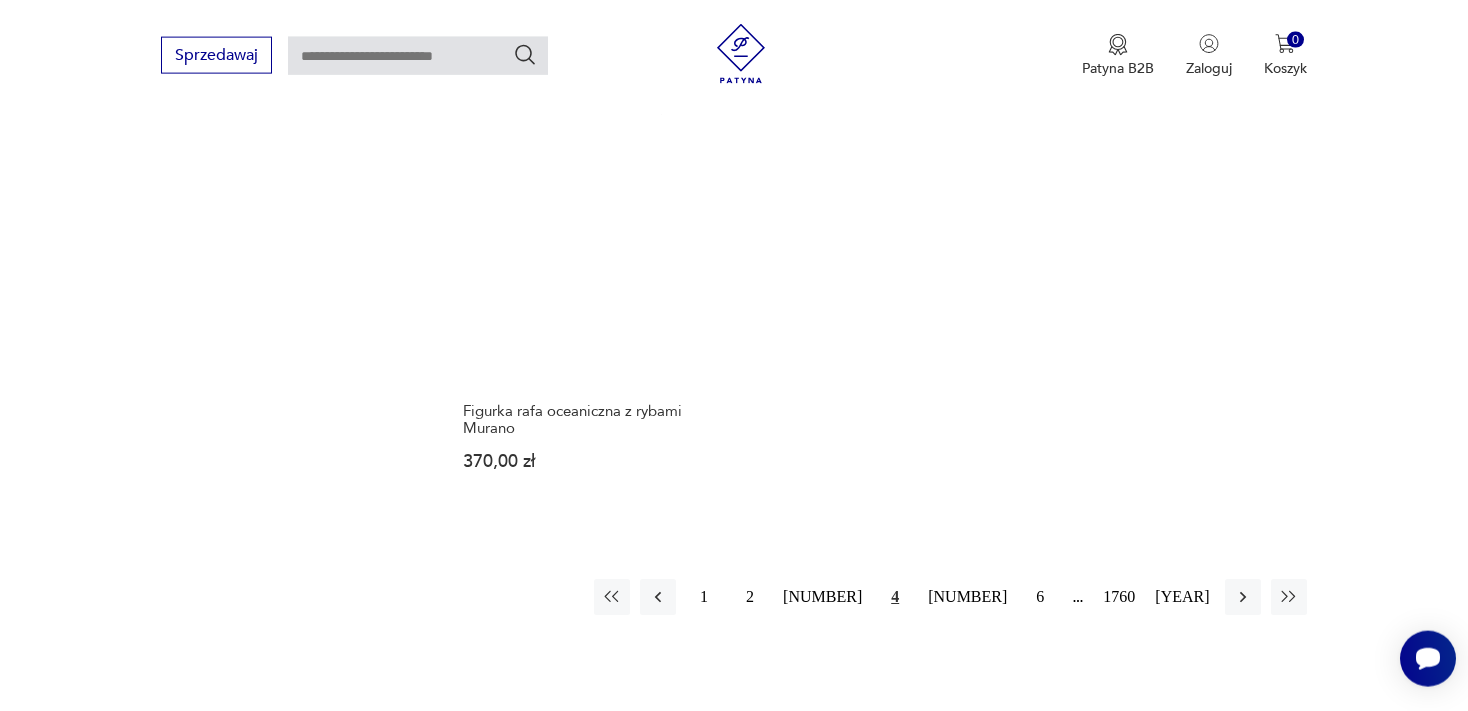 scroll, scrollTop: 2687, scrollLeft: 0, axis: vertical 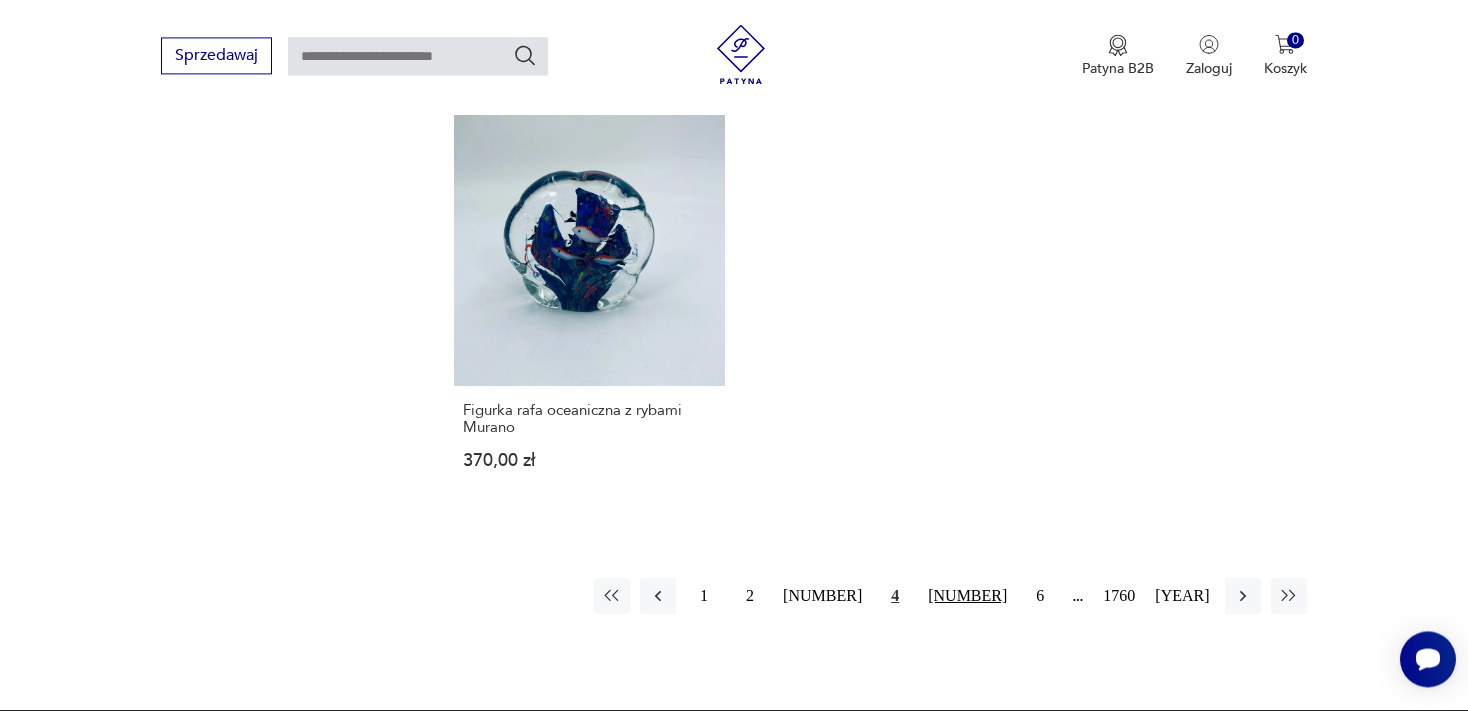 click on "[NUMBER]" at bounding box center [967, 596] 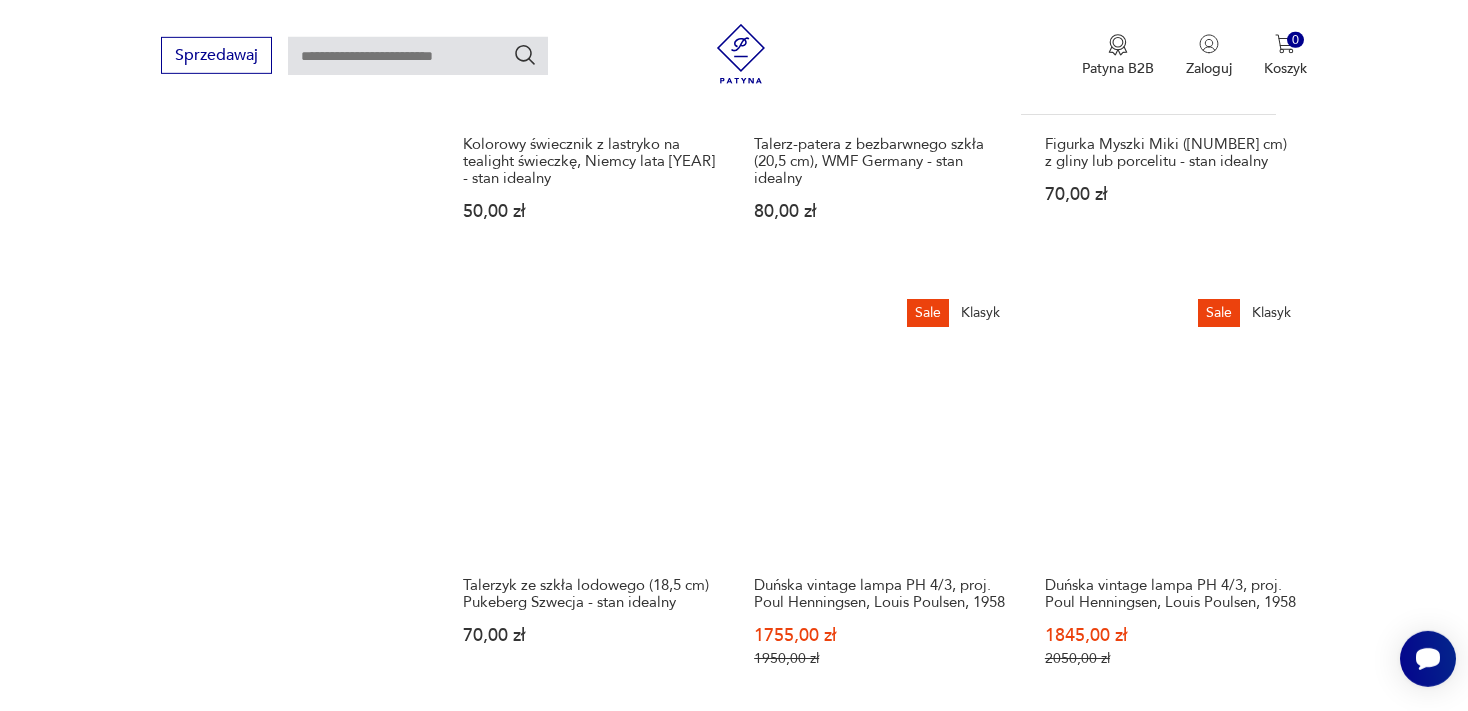 scroll, scrollTop: 2141, scrollLeft: 0, axis: vertical 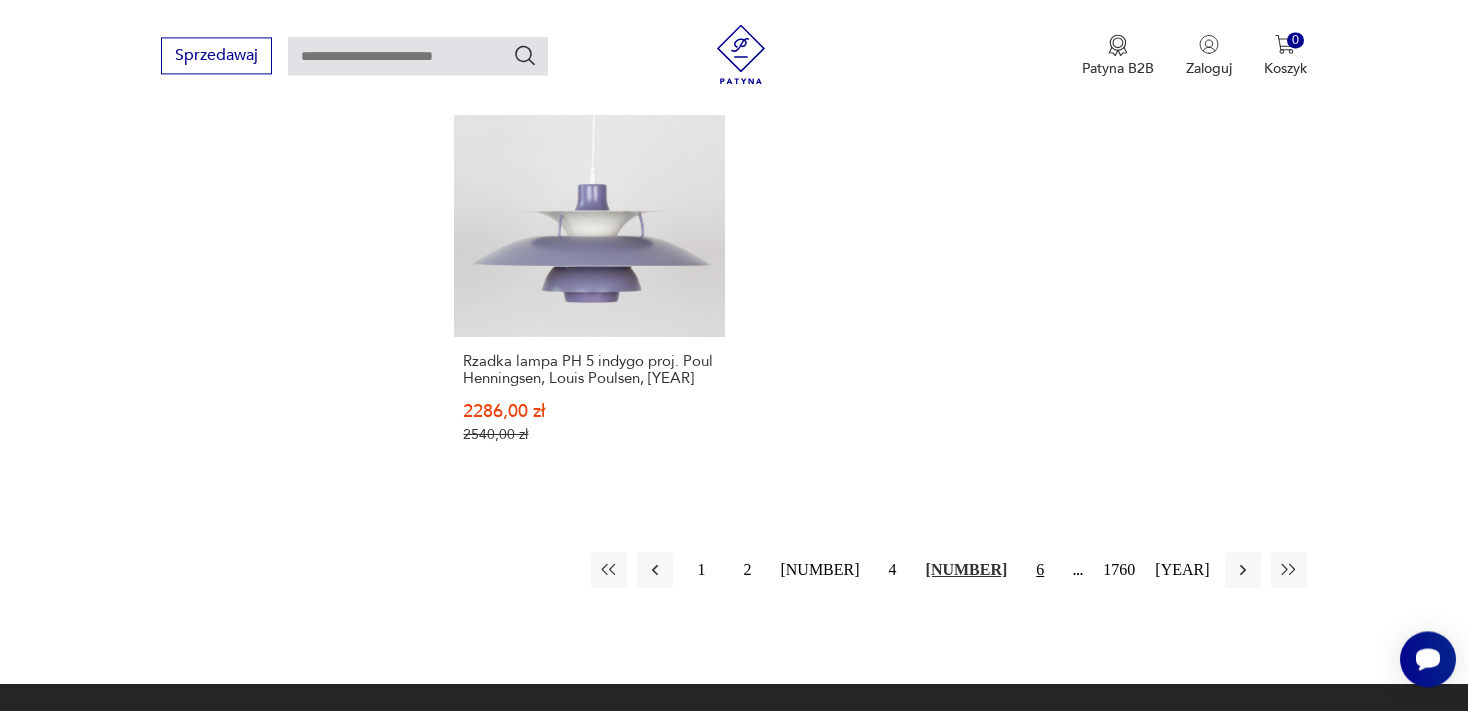 click on "6" at bounding box center [1040, 570] 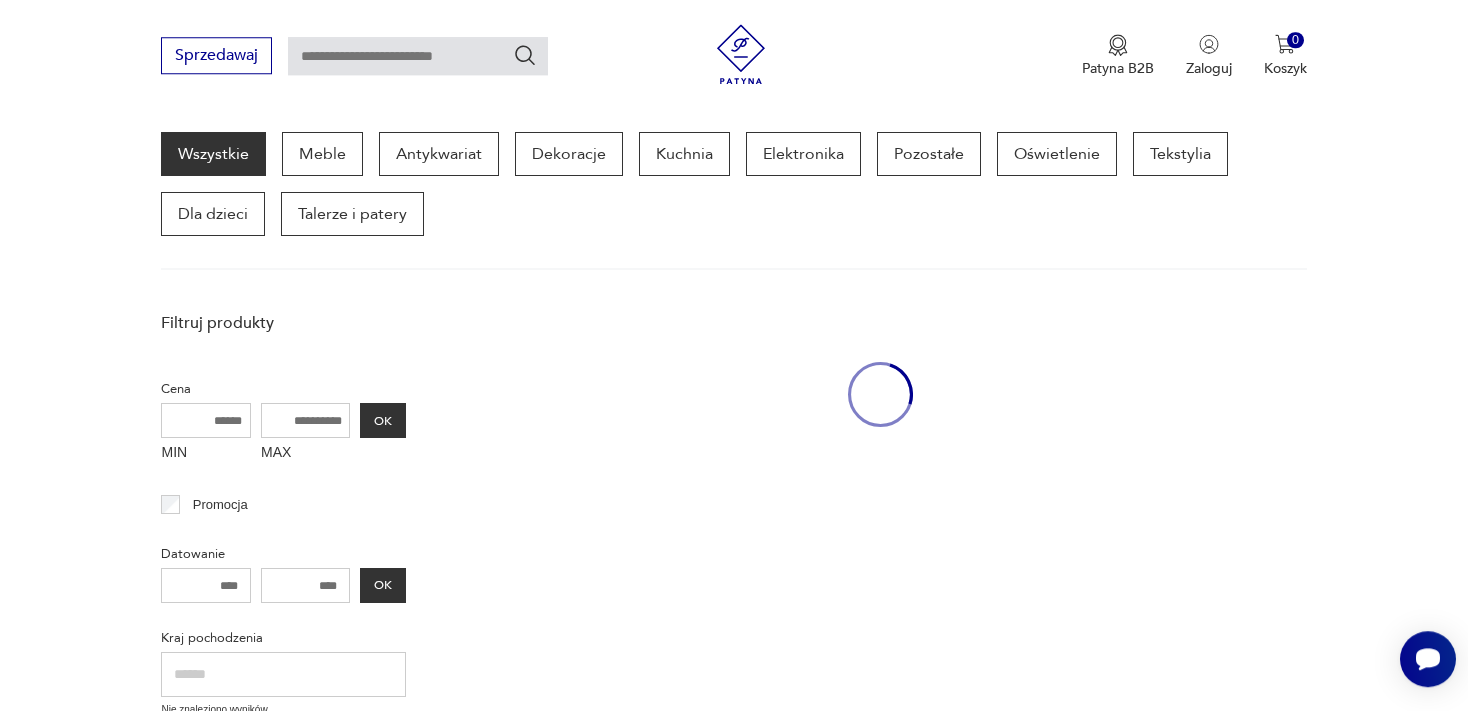 scroll, scrollTop: 257, scrollLeft: 0, axis: vertical 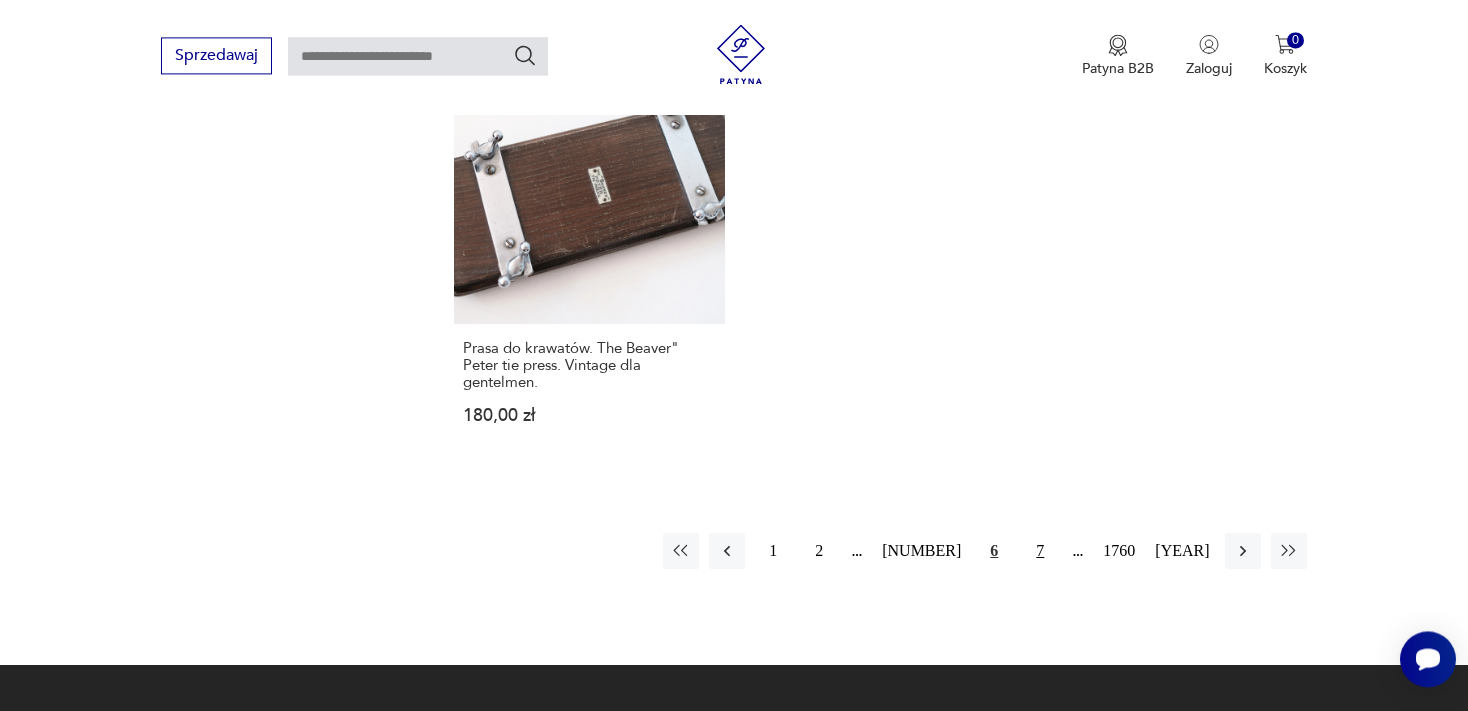 click on "7" at bounding box center (1040, 551) 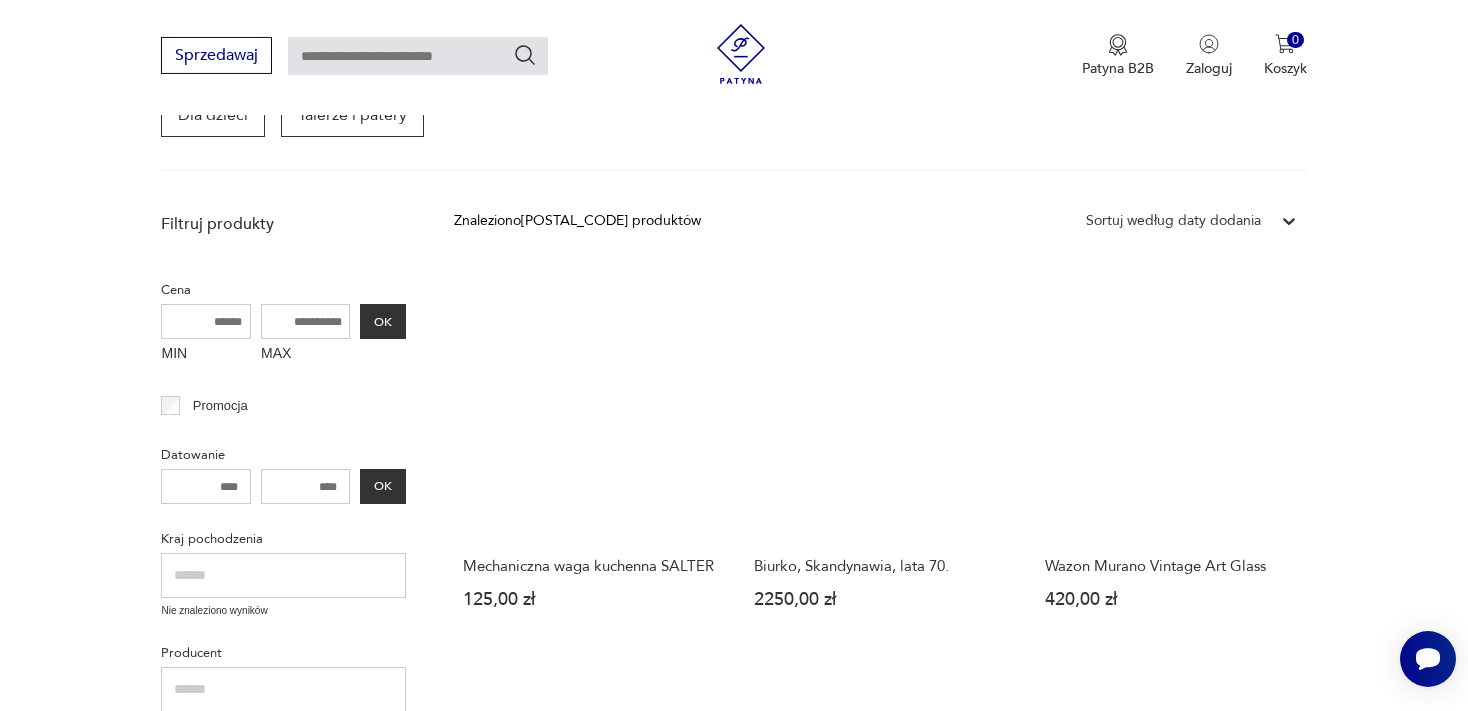 scroll, scrollTop: 364, scrollLeft: 0, axis: vertical 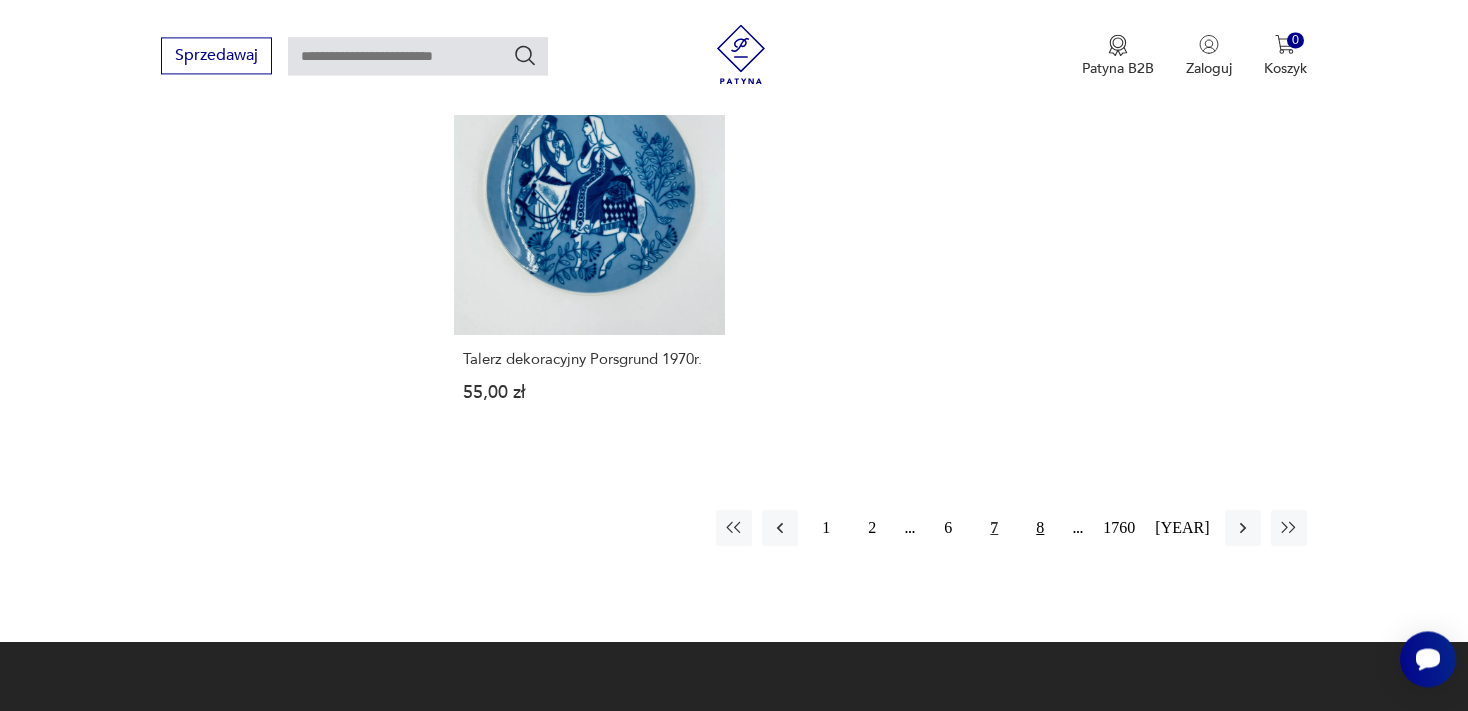 click on "8" at bounding box center [1040, 528] 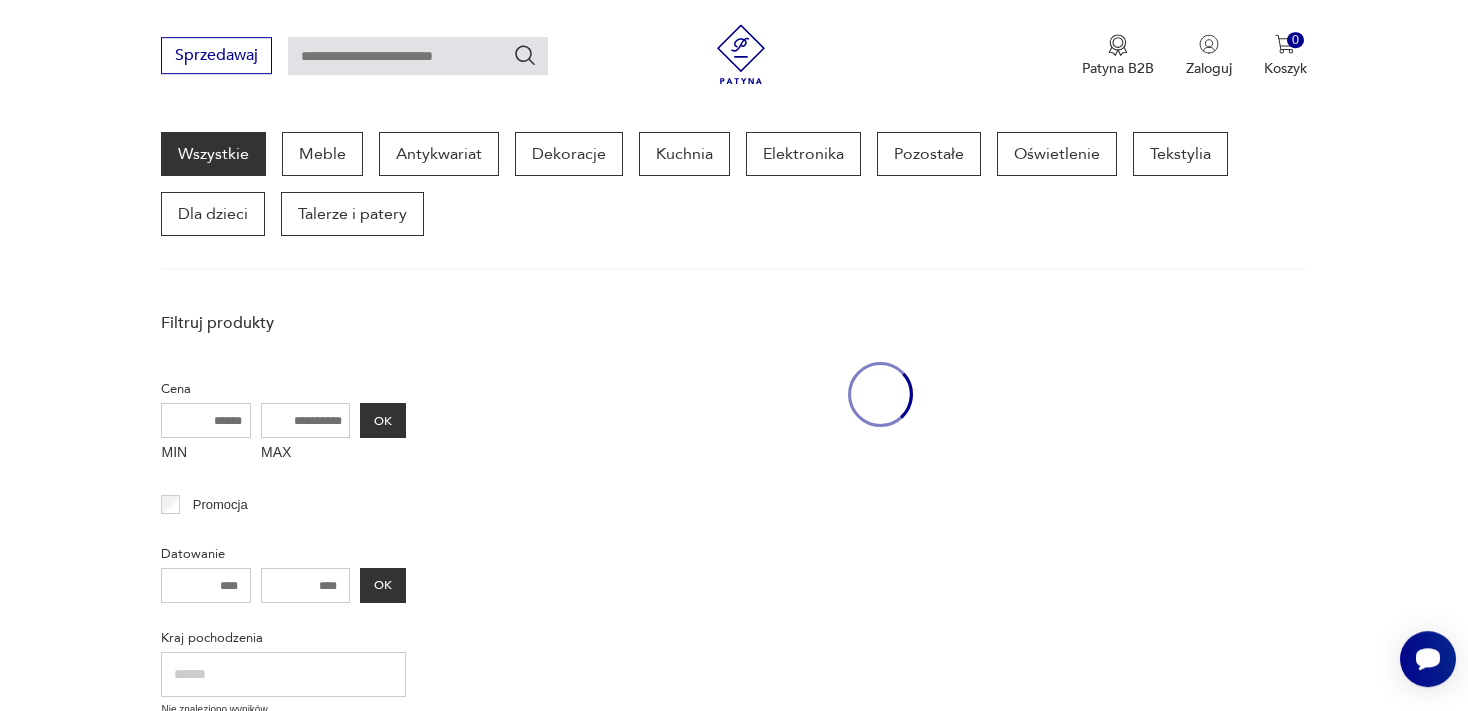 scroll, scrollTop: 257, scrollLeft: 0, axis: vertical 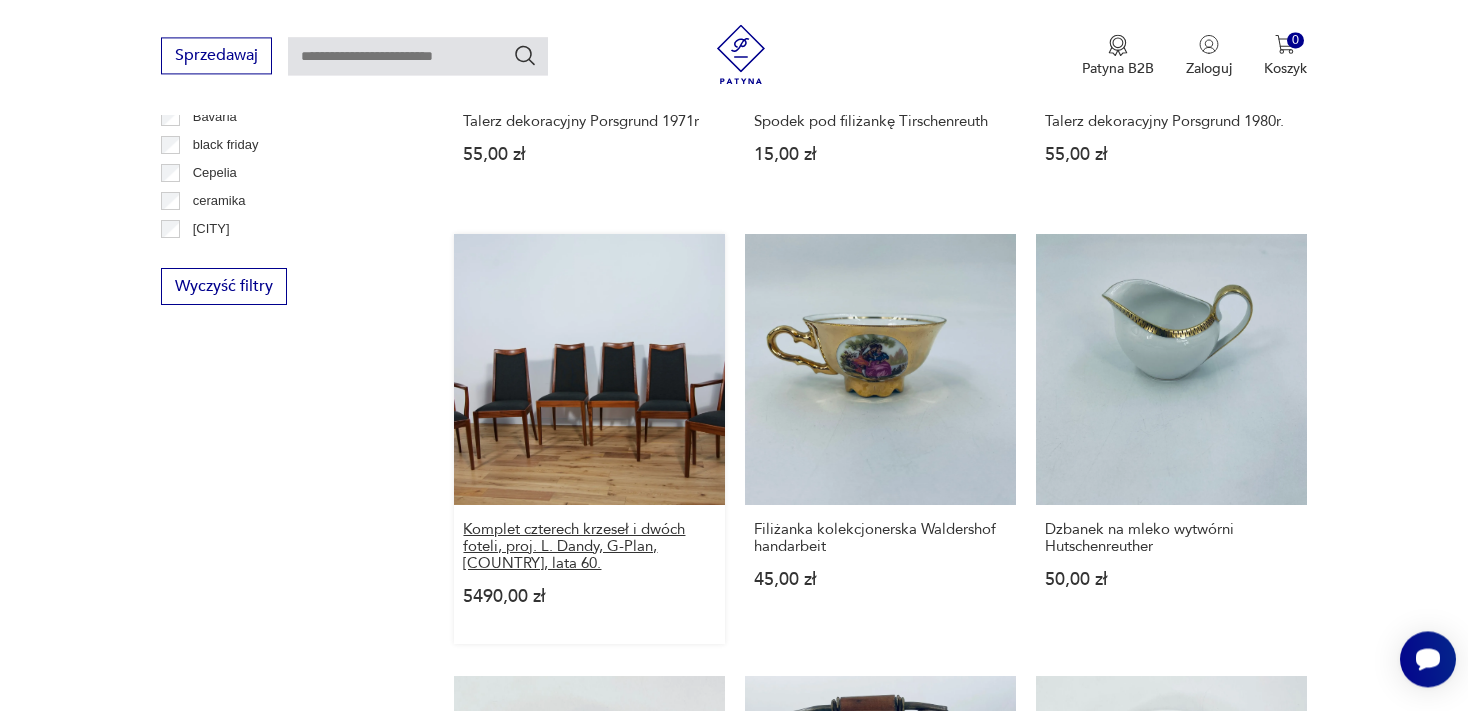 click on "Komplet czterech krzeseł i dwóch foteli, proj. L. Dandy, G-Plan, [COUNTRY], lata 60." at bounding box center (589, 546) 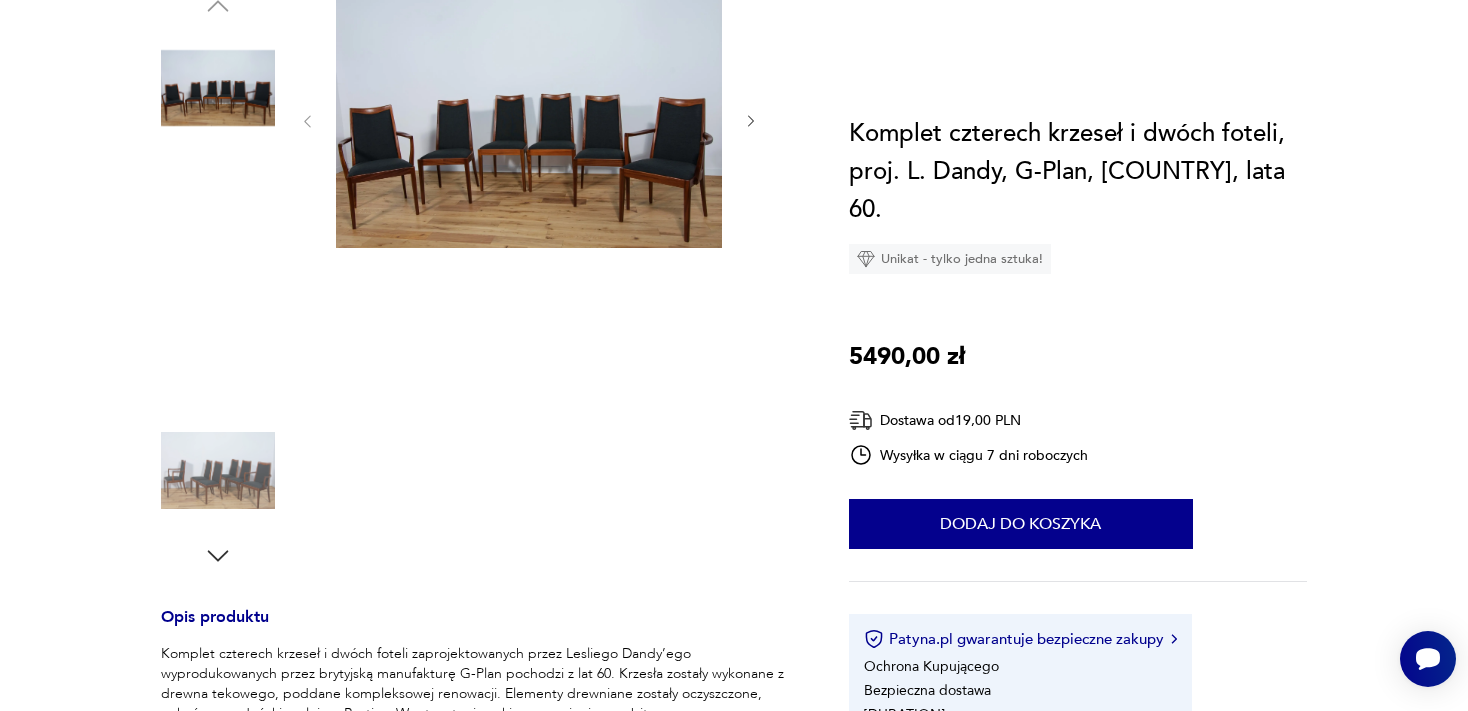 scroll, scrollTop: 0, scrollLeft: 0, axis: both 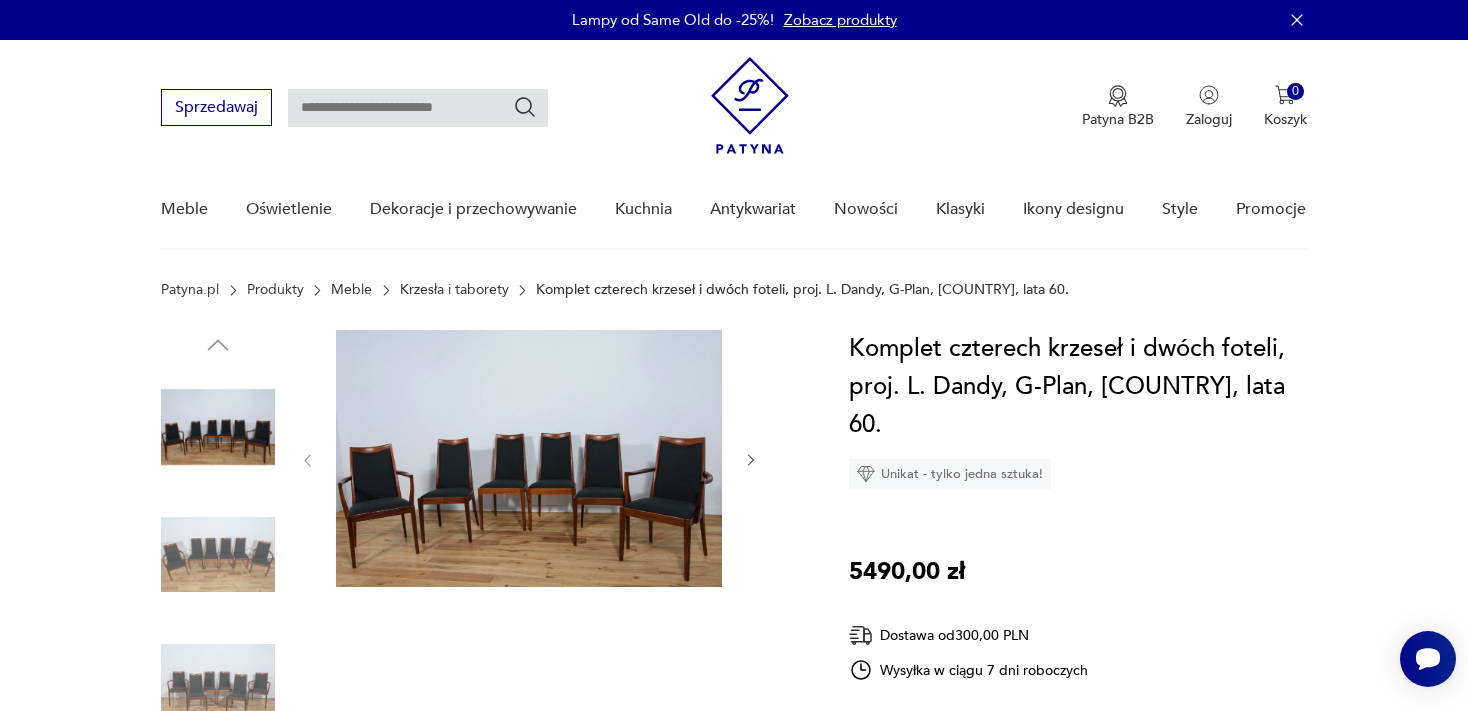 click at bounding box center [218, 555] 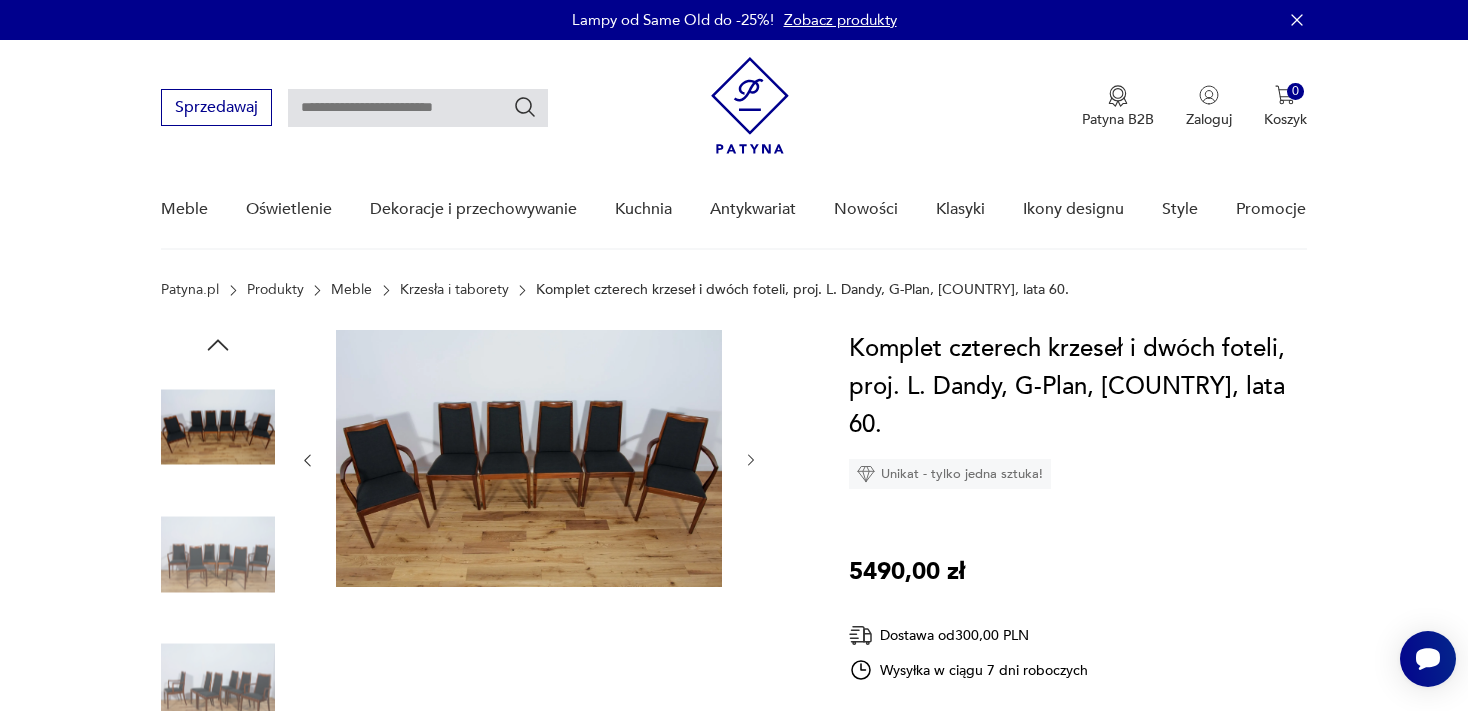 click at bounding box center (218, 555) 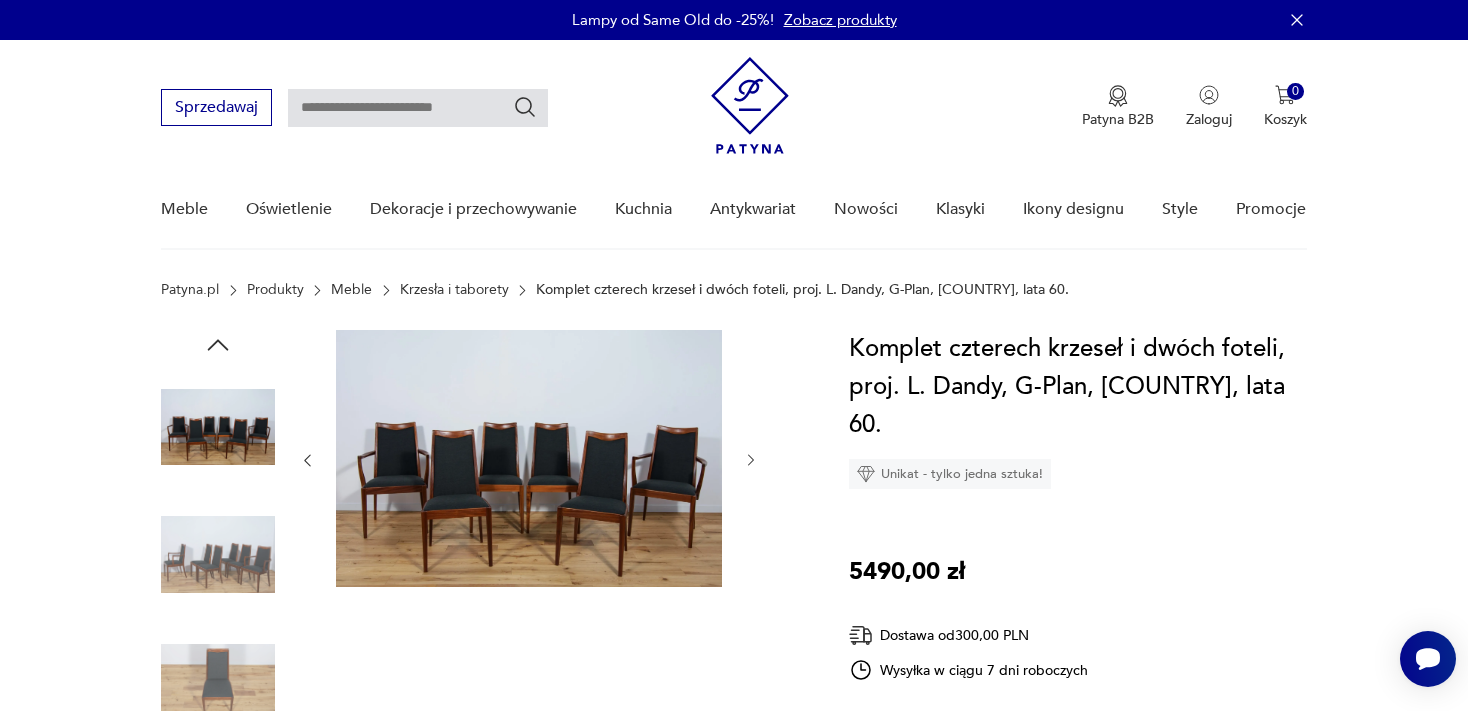 click at bounding box center (218, 555) 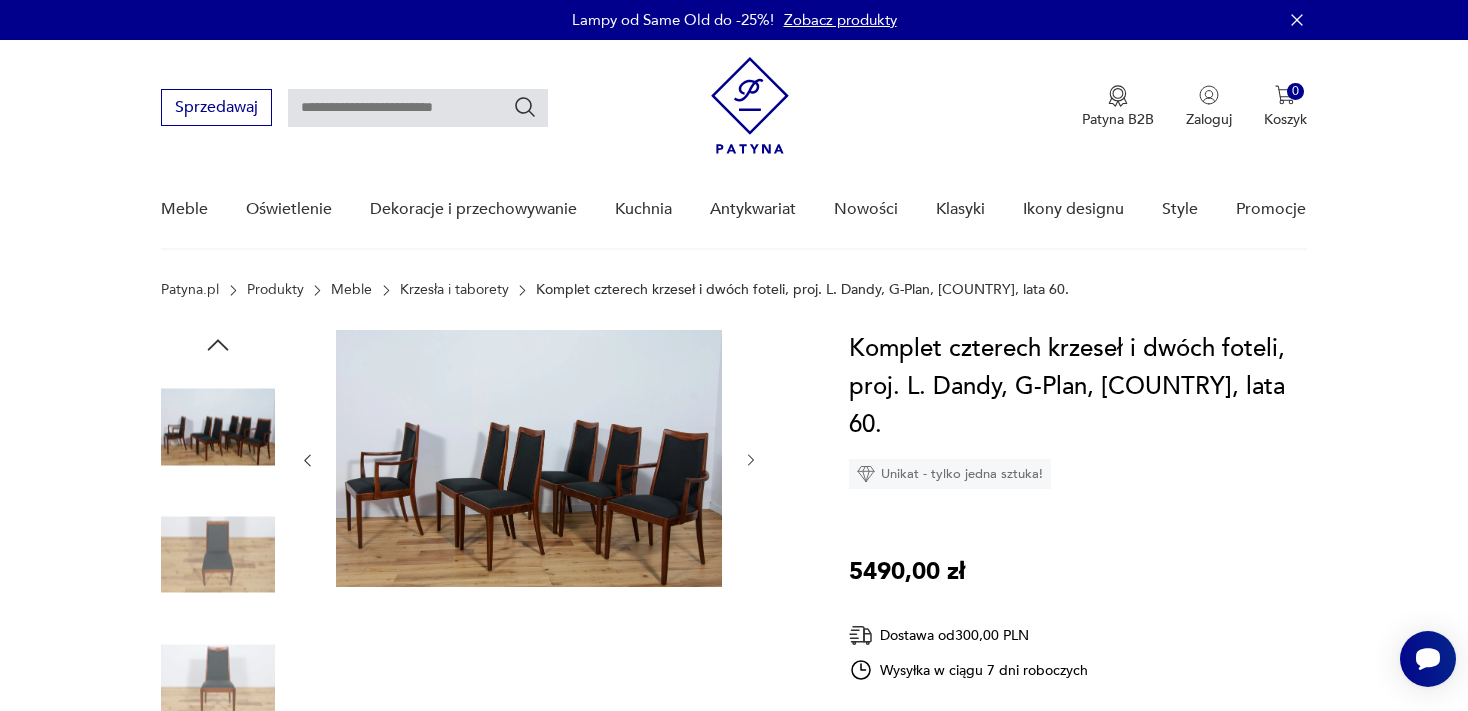 click at bounding box center [218, 555] 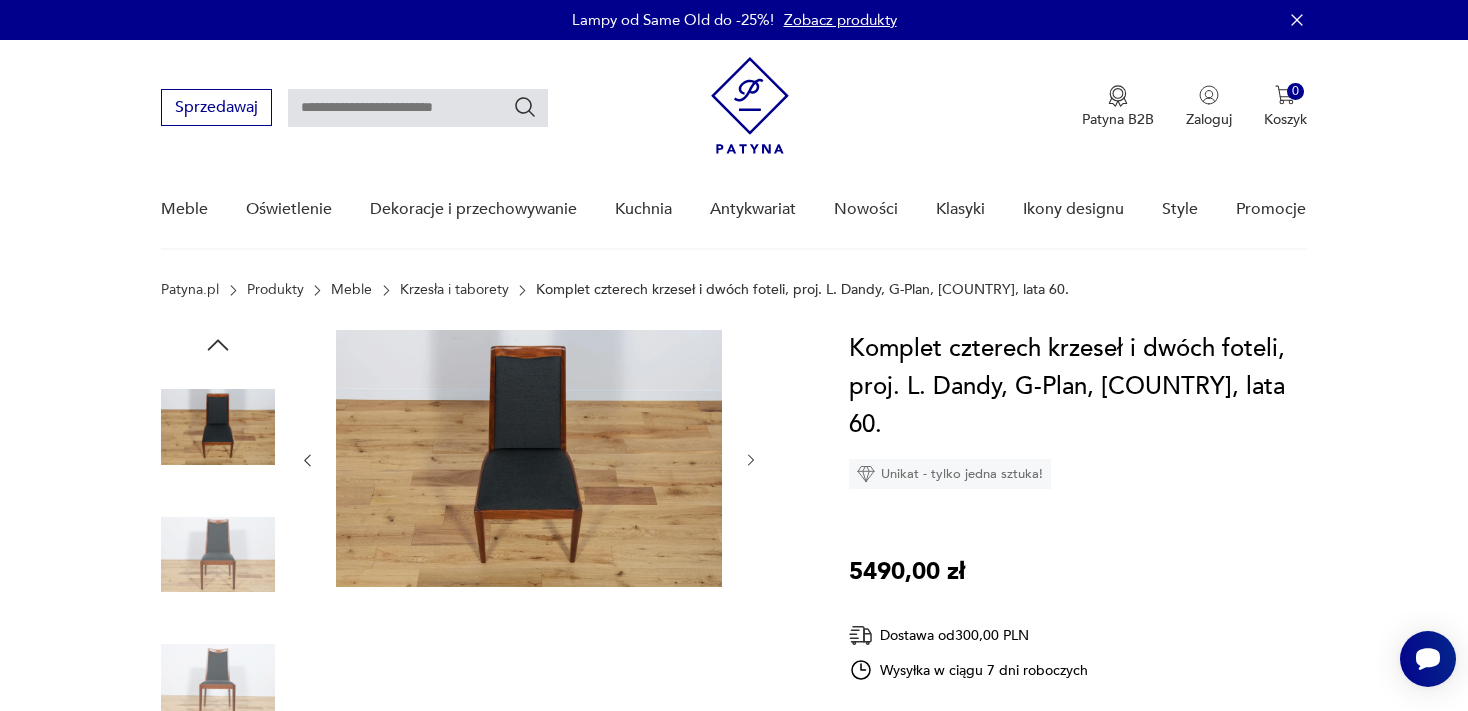 click at bounding box center [0, 0] 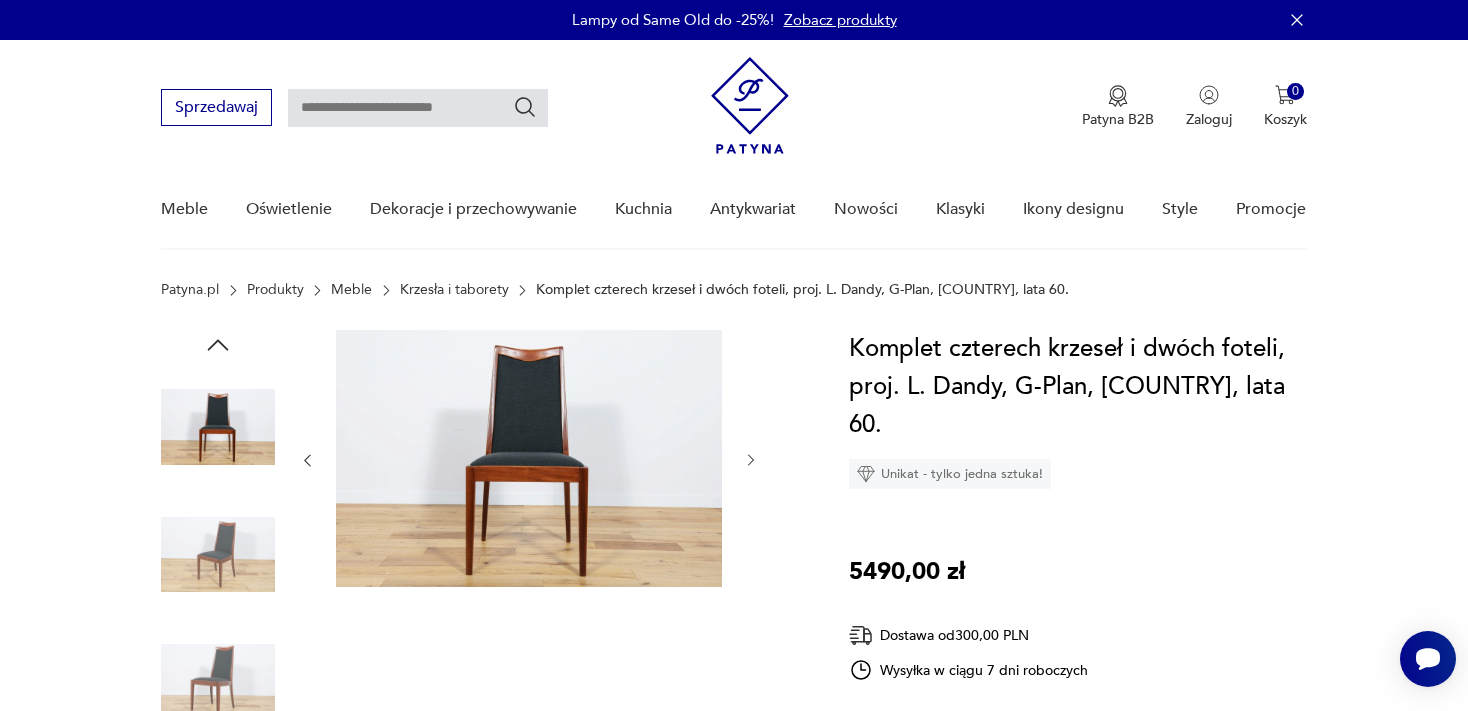 click at bounding box center (0, 0) 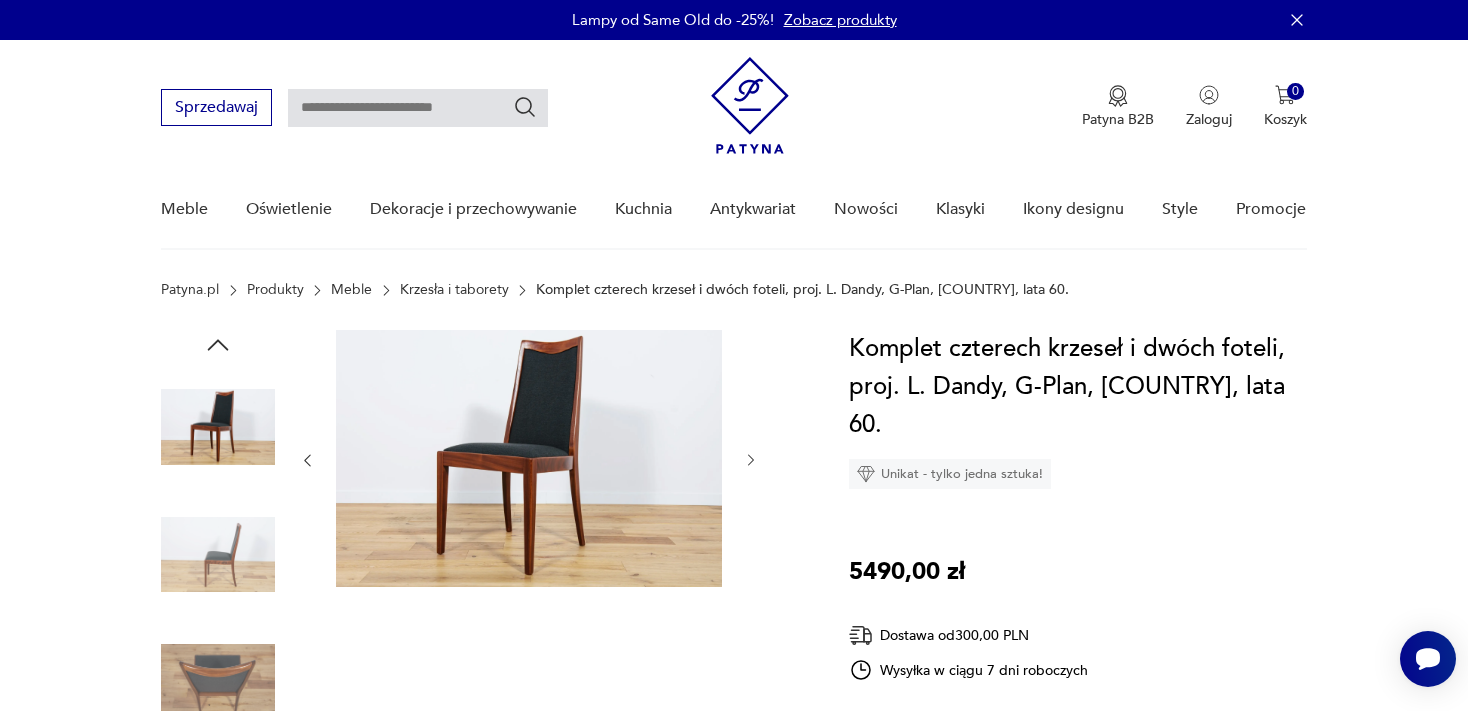 click at bounding box center (0, 0) 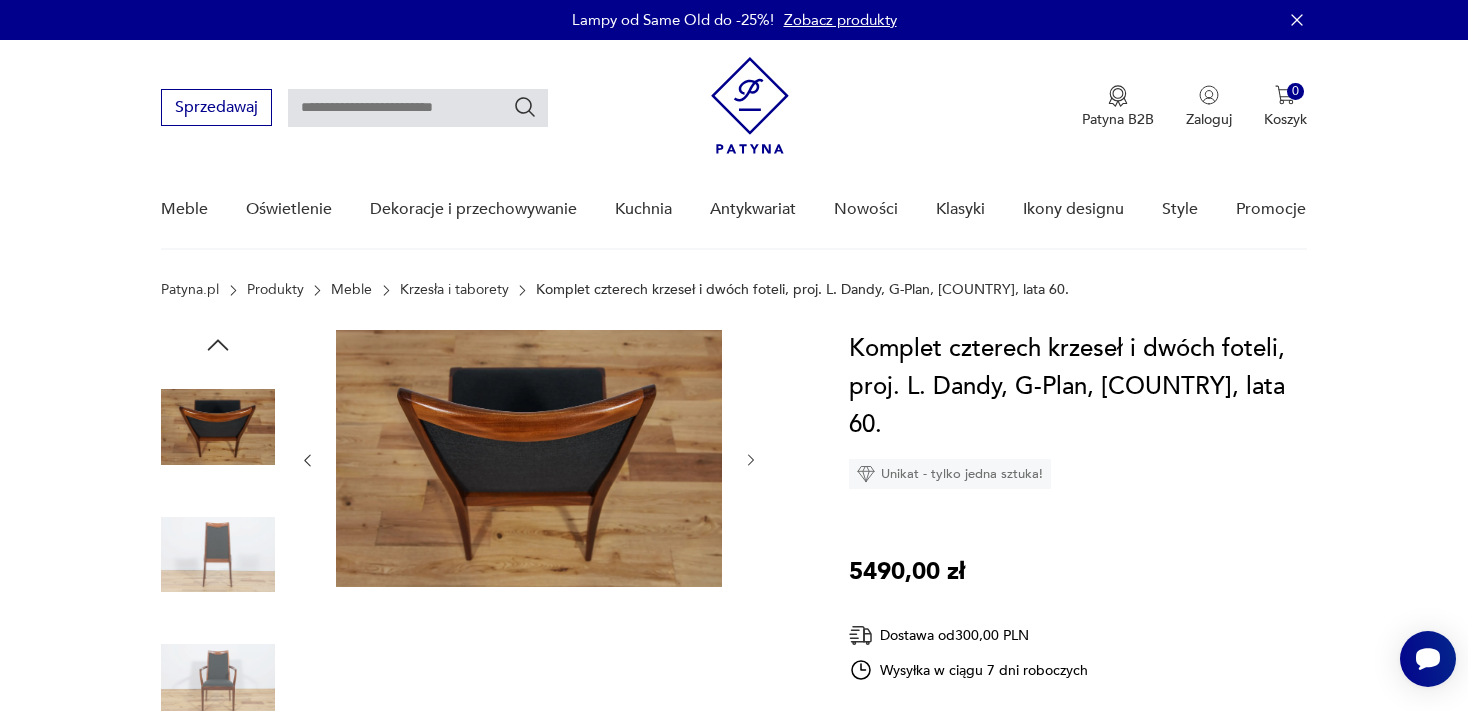 click at bounding box center [0, 0] 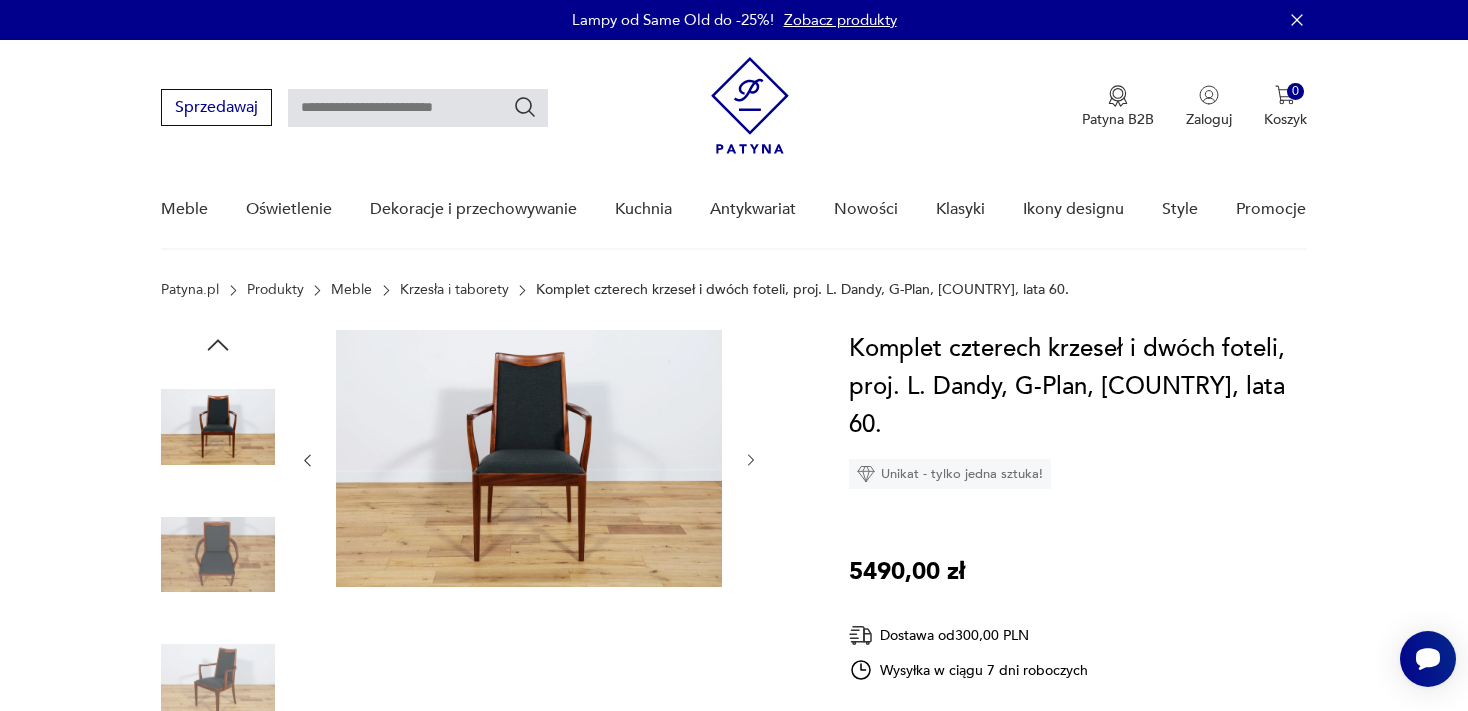 click at bounding box center [0, 0] 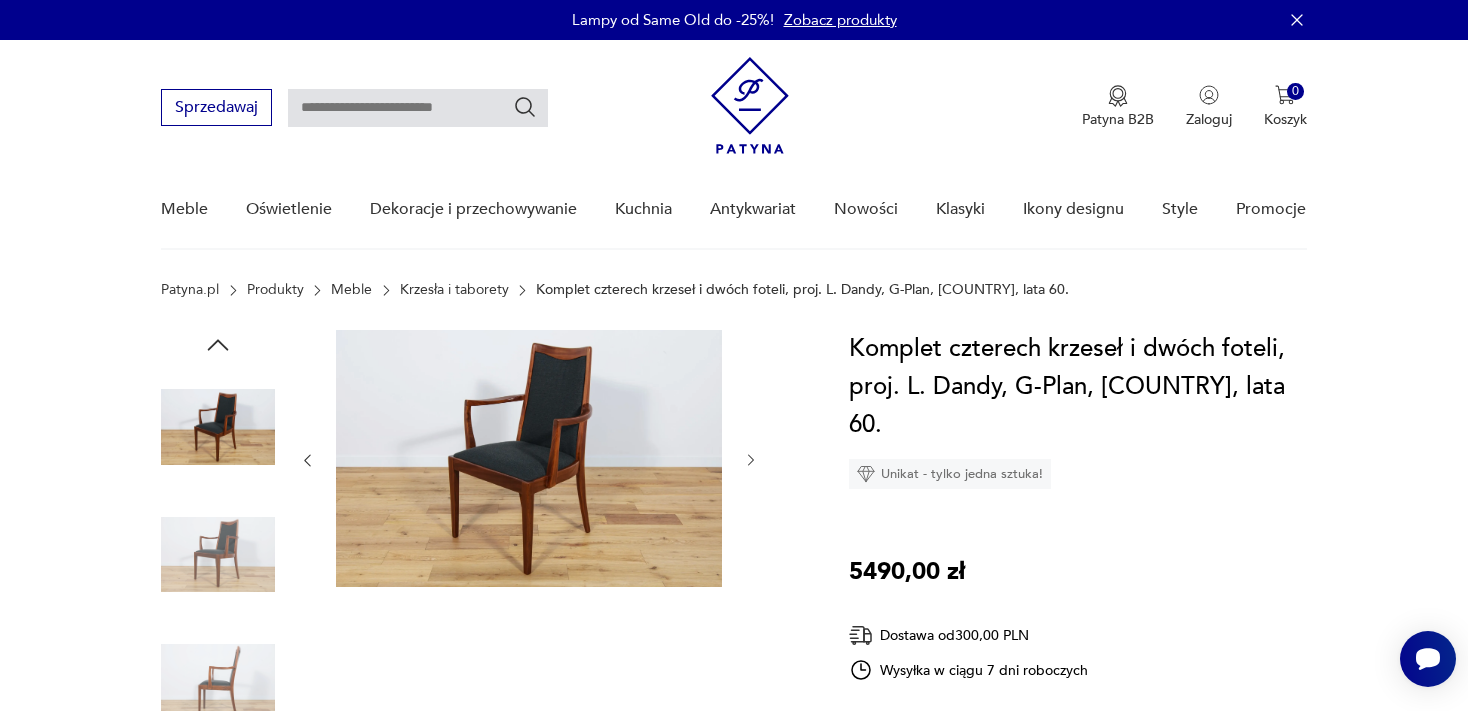 click at bounding box center (0, 0) 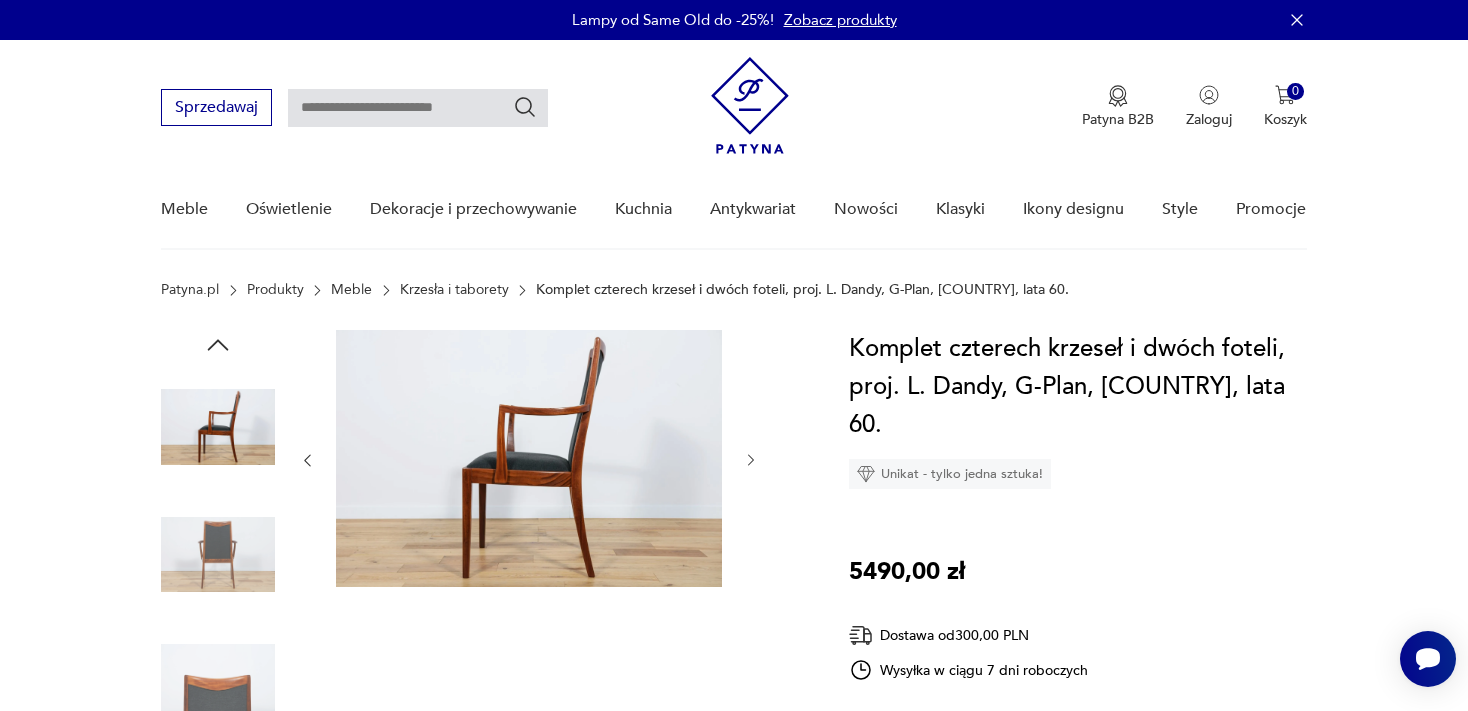 click at bounding box center [0, 0] 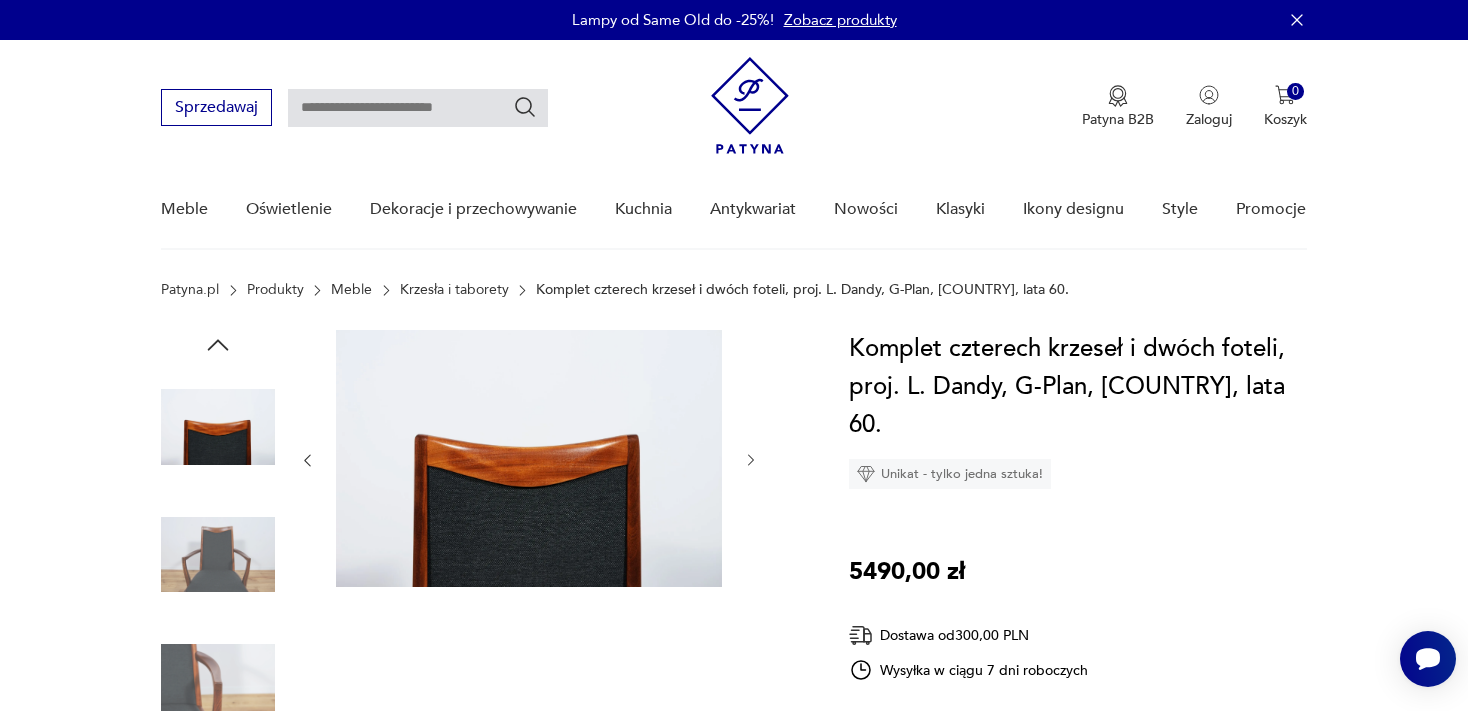 click at bounding box center [0, 0] 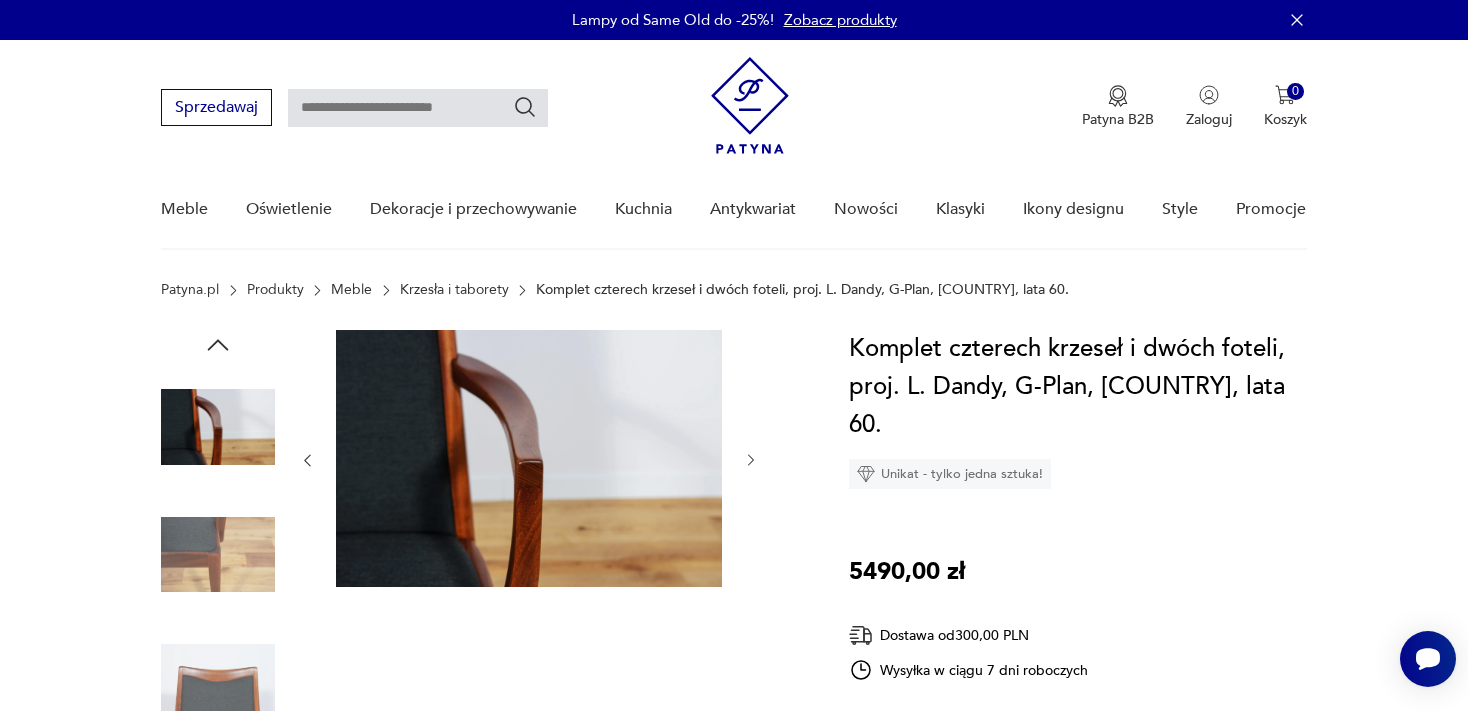 click at bounding box center (0, 0) 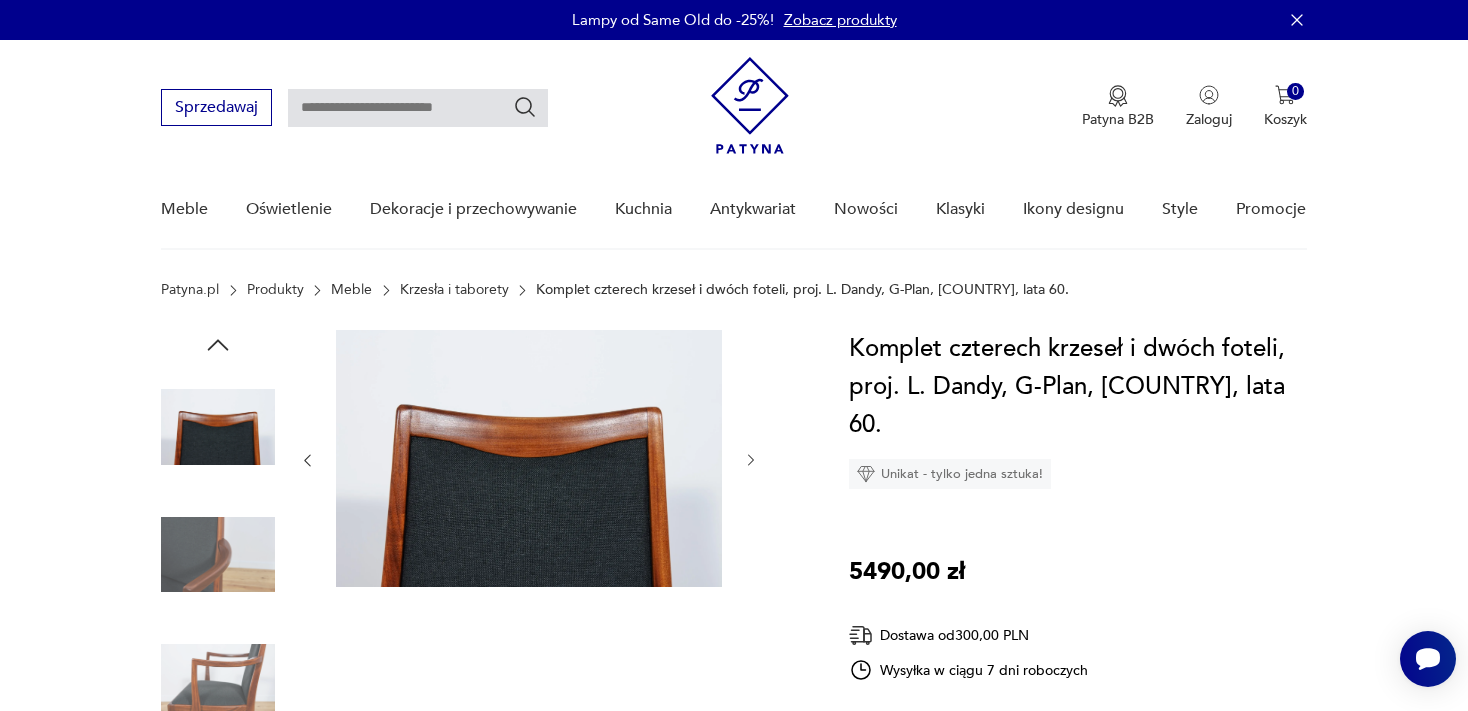 click at bounding box center [0, 0] 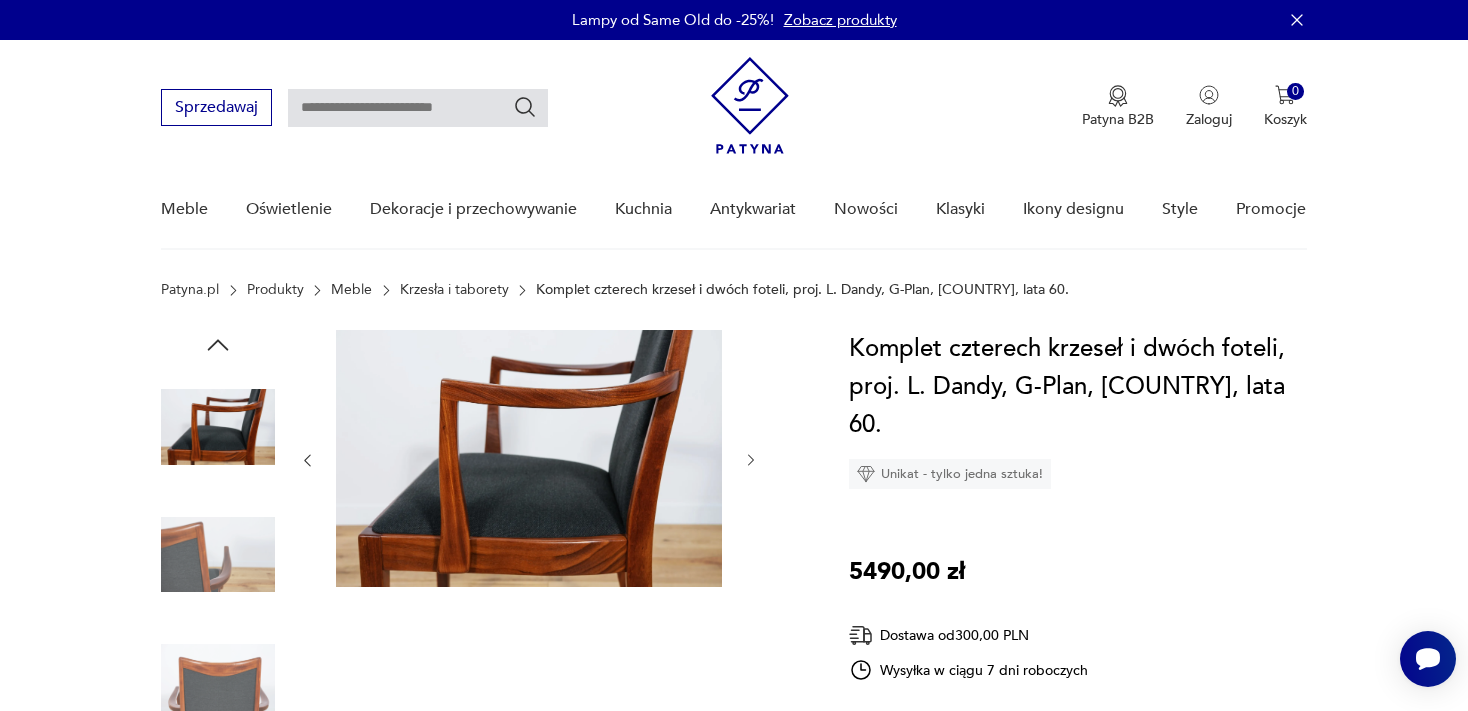 click at bounding box center [0, 0] 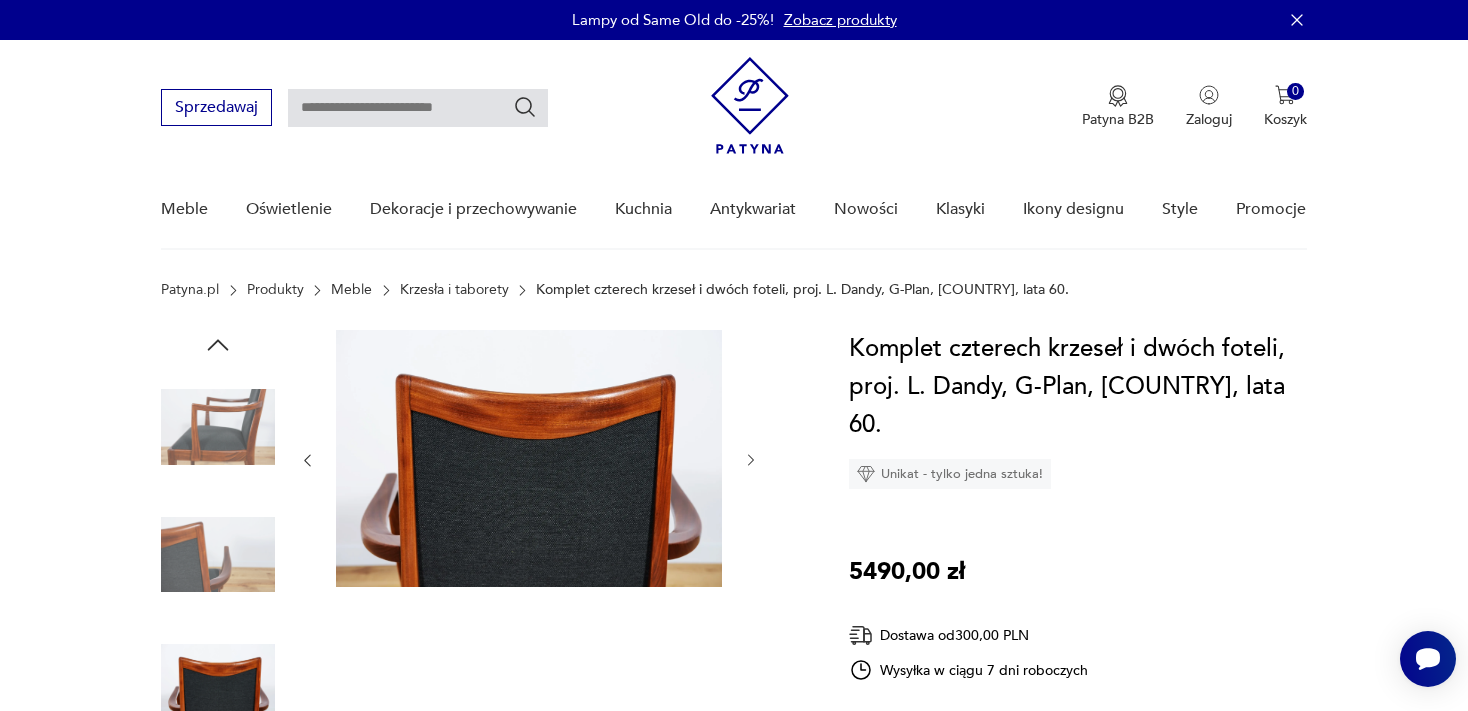 click at bounding box center [0, 0] 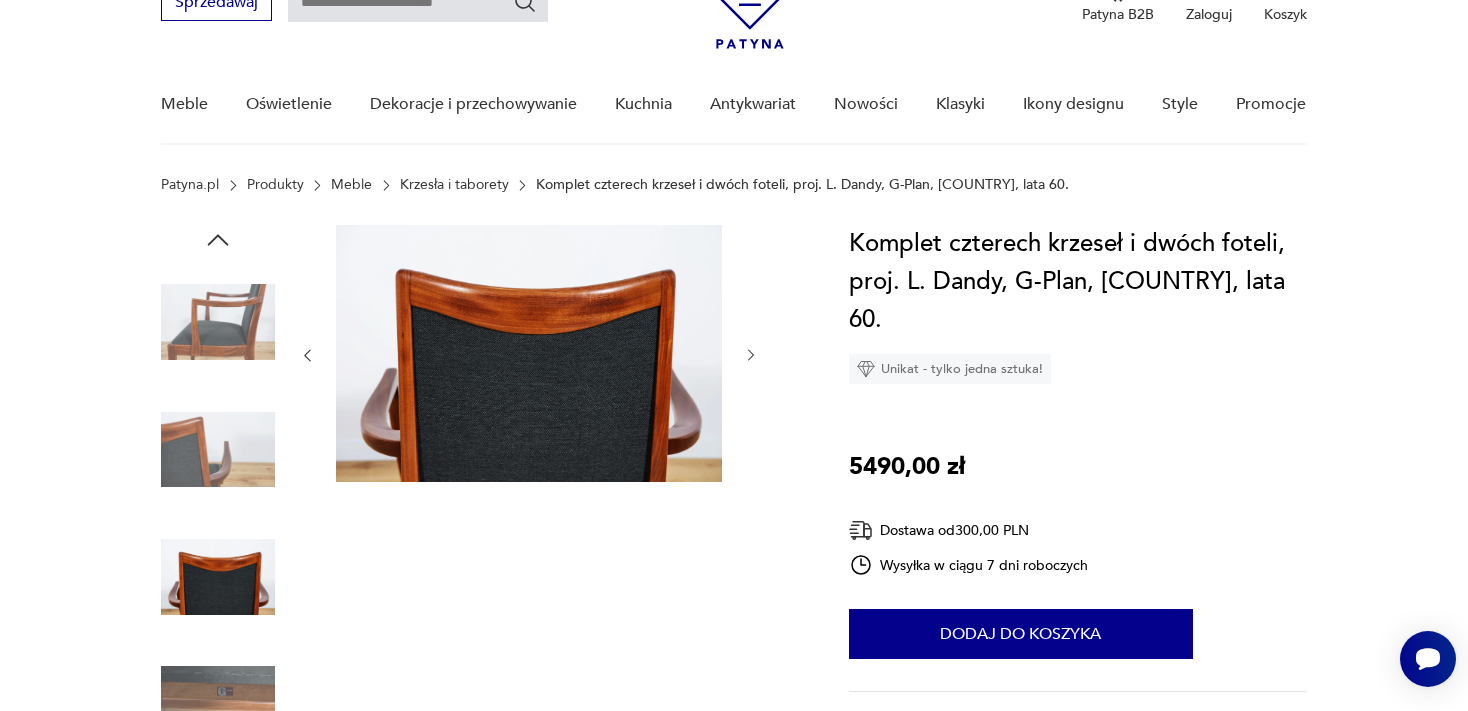 scroll, scrollTop: 158, scrollLeft: 0, axis: vertical 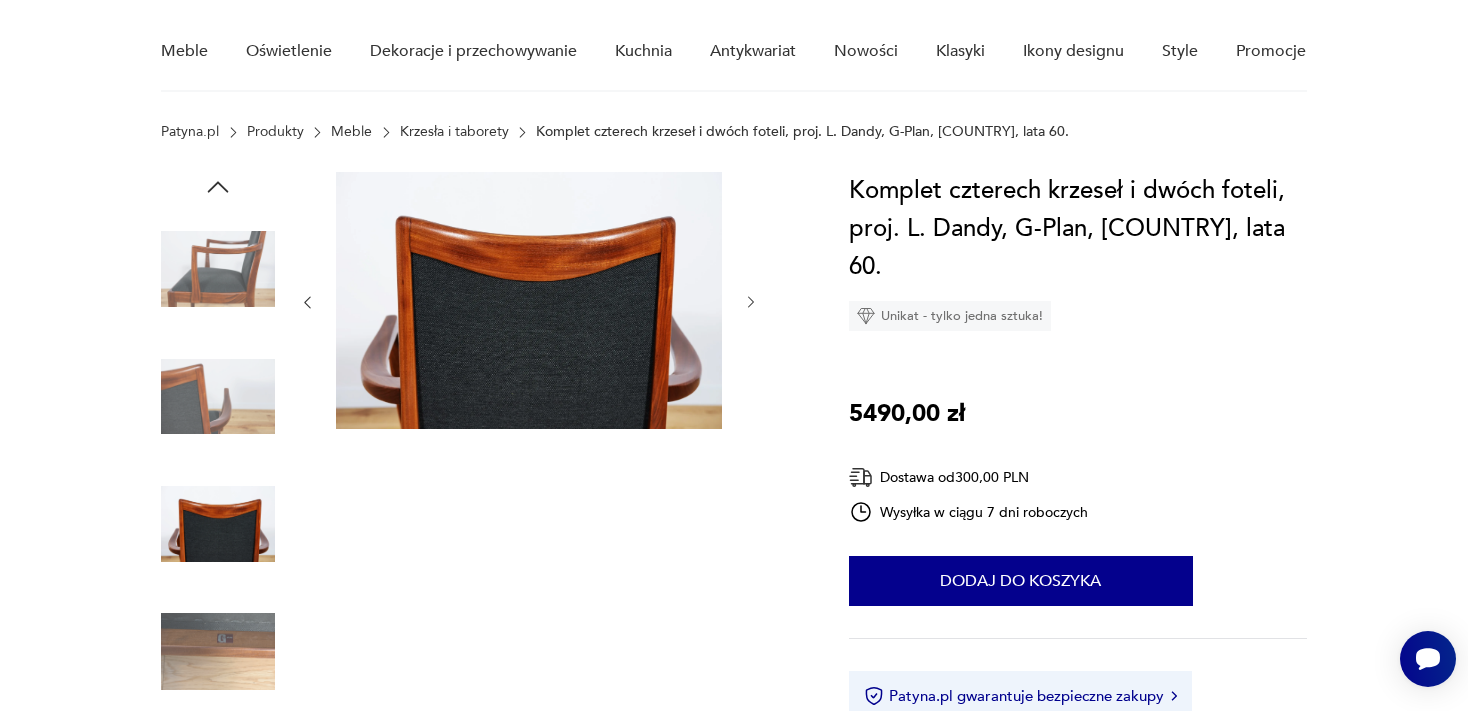 click at bounding box center [0, 0] 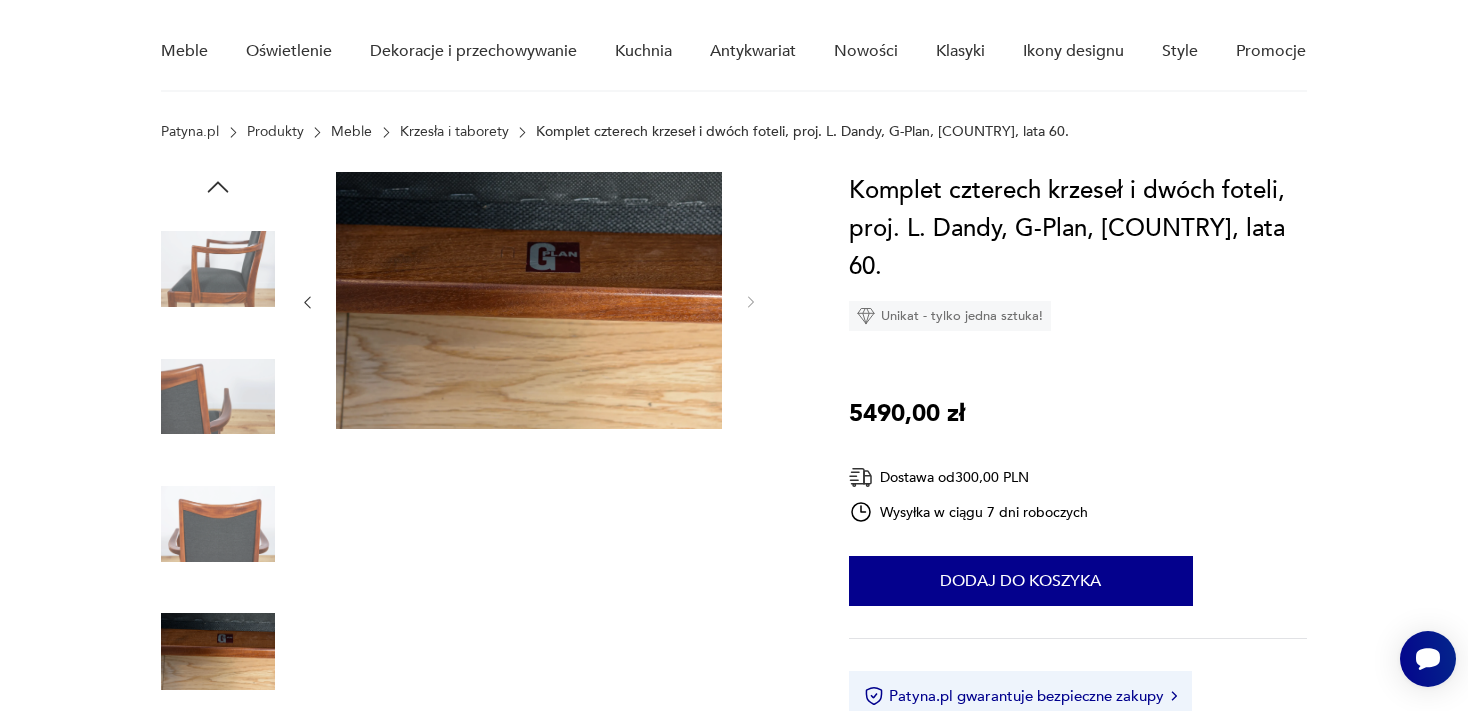 click at bounding box center [0, 0] 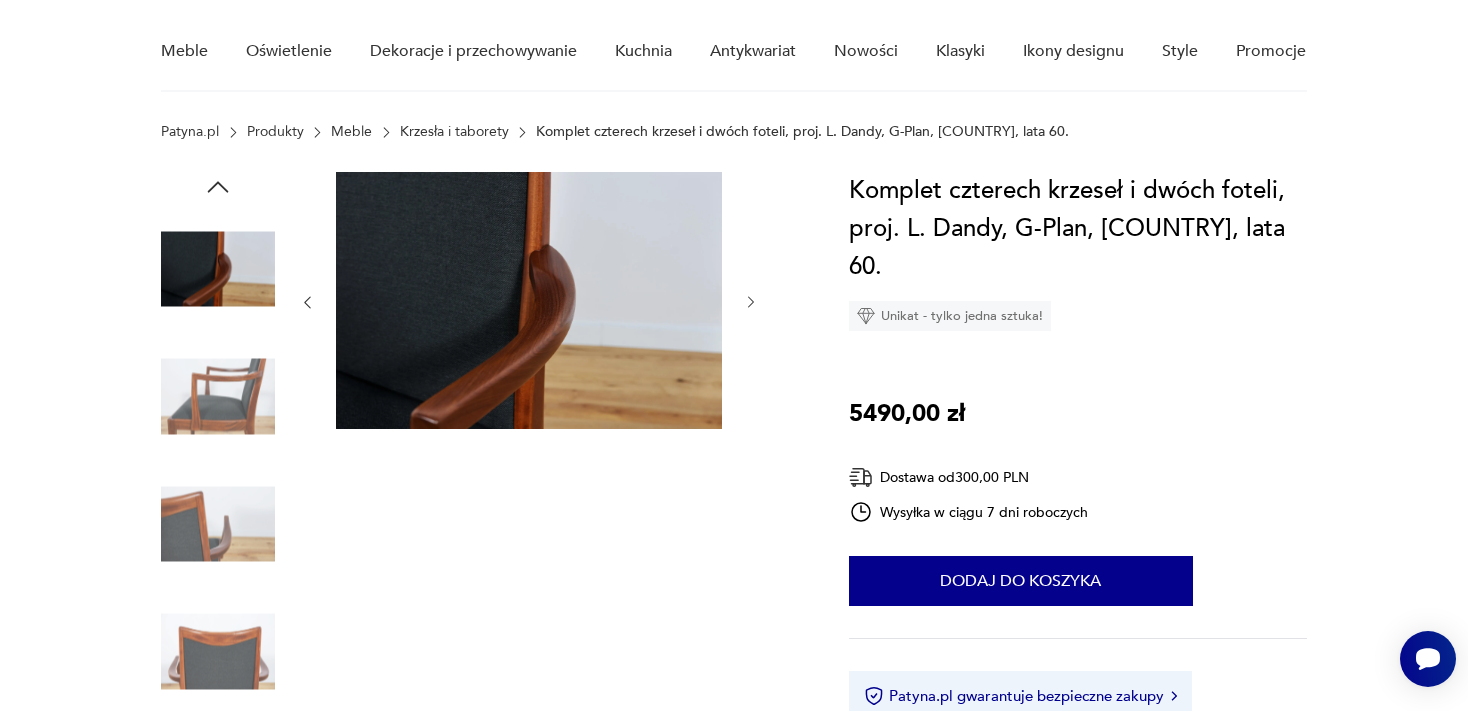 click at bounding box center [0, 0] 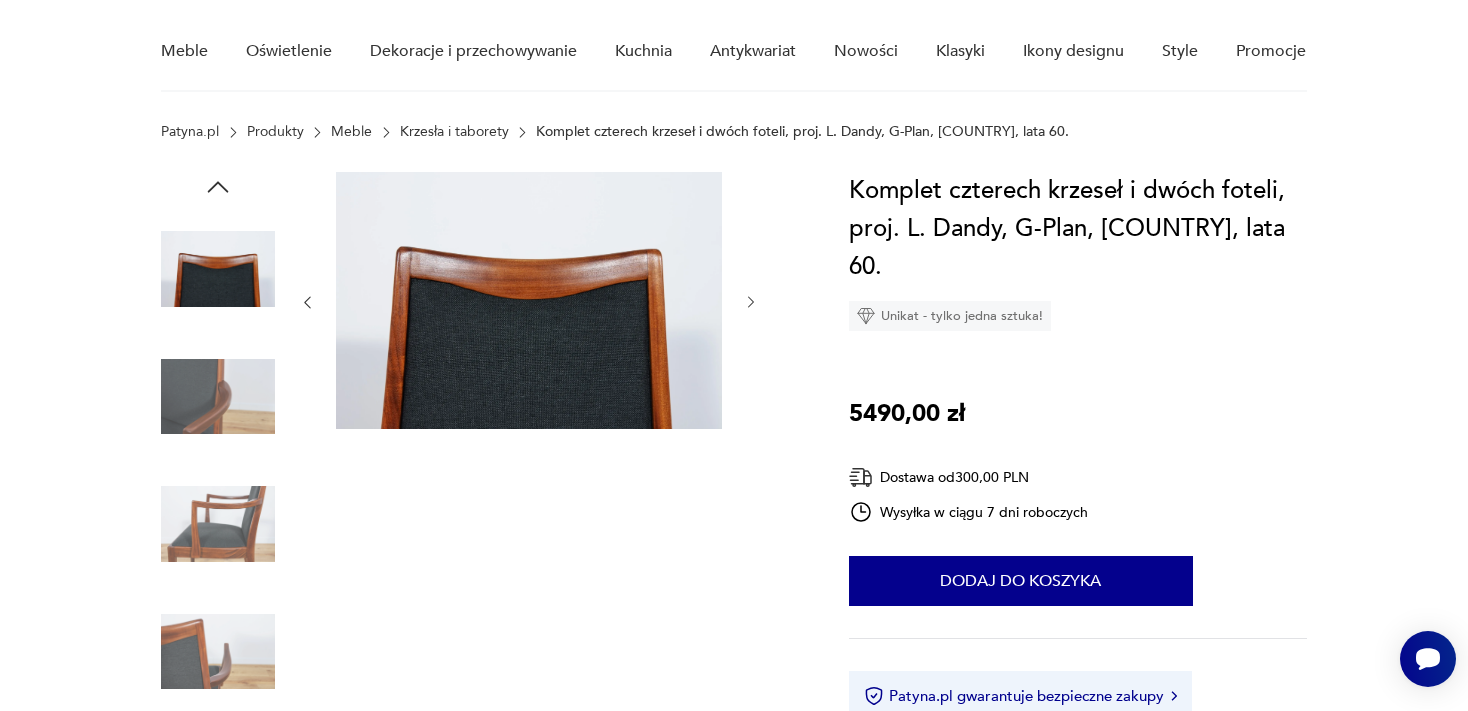 click at bounding box center [0, 0] 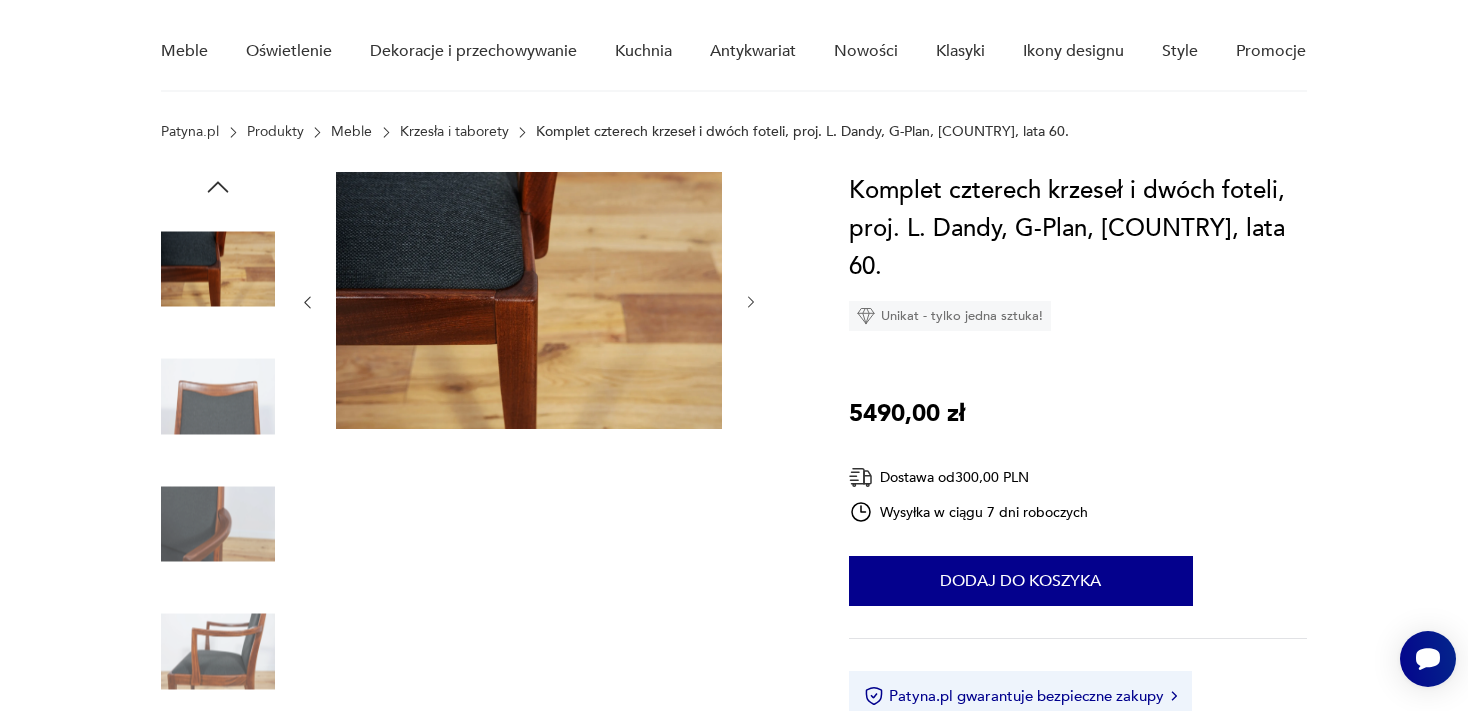 click at bounding box center (0, 0) 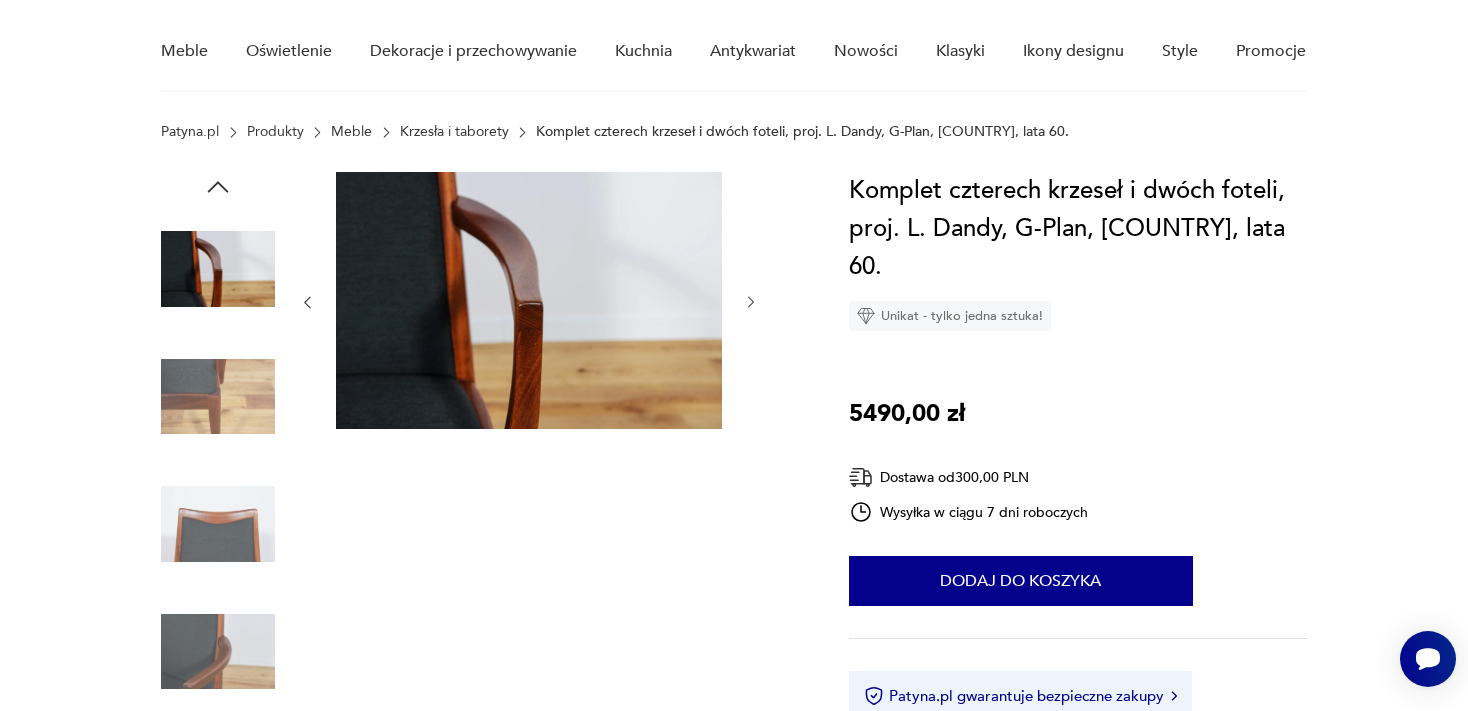 click at bounding box center (0, 0) 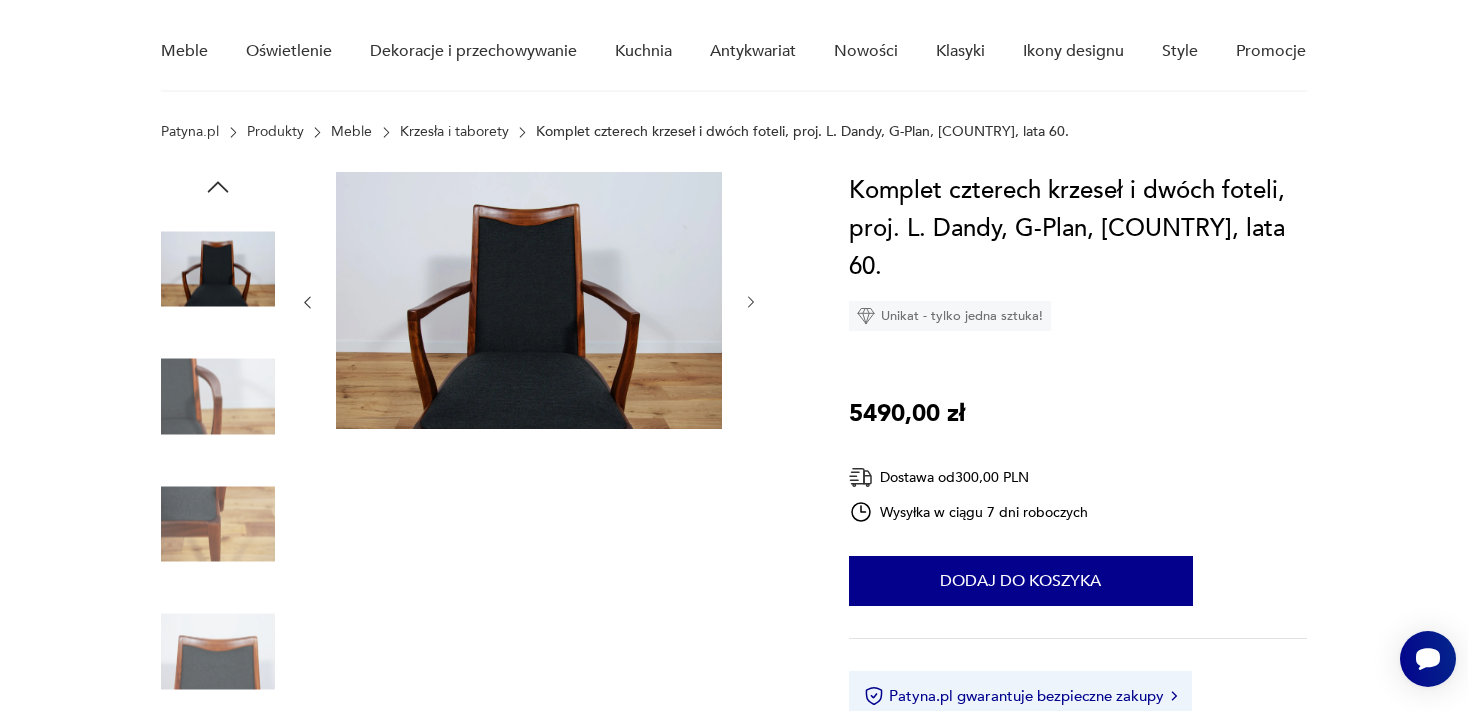 click at bounding box center [0, 0] 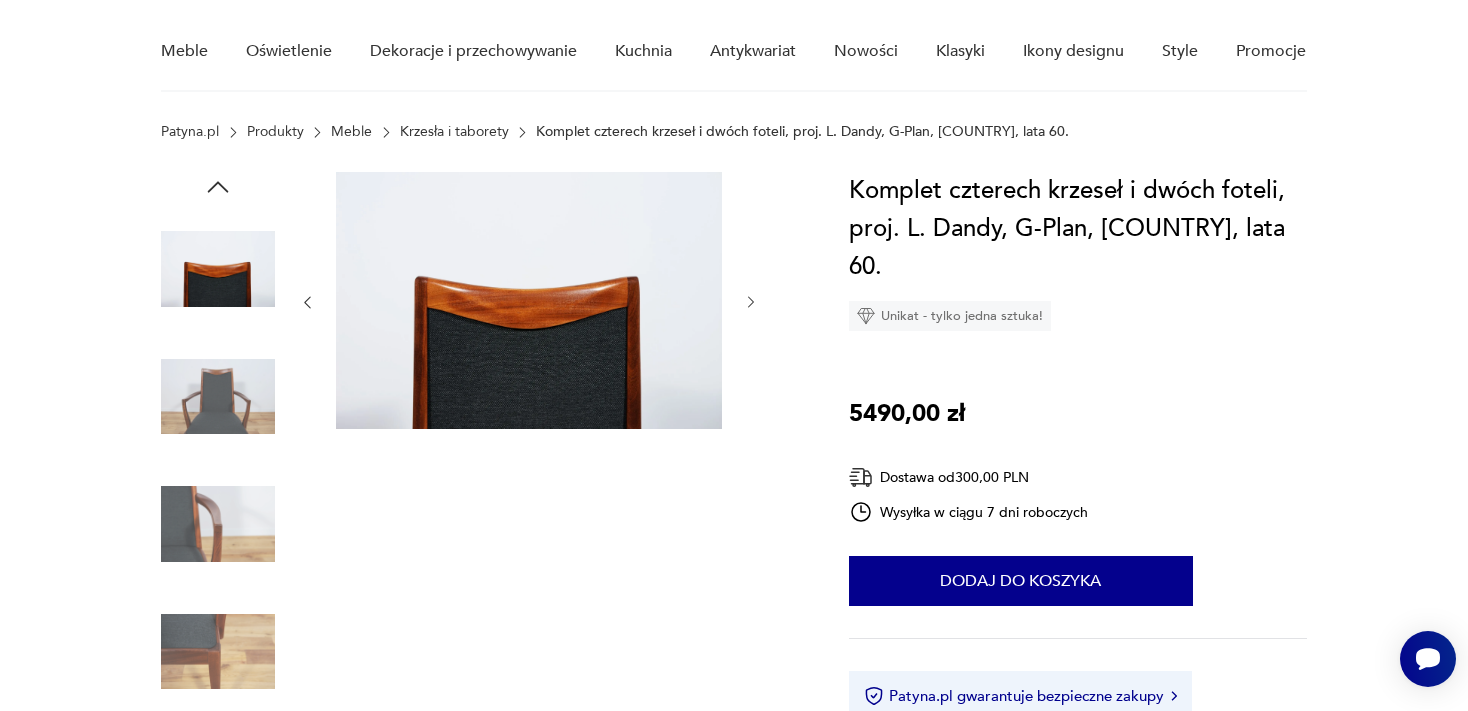click at bounding box center [0, 0] 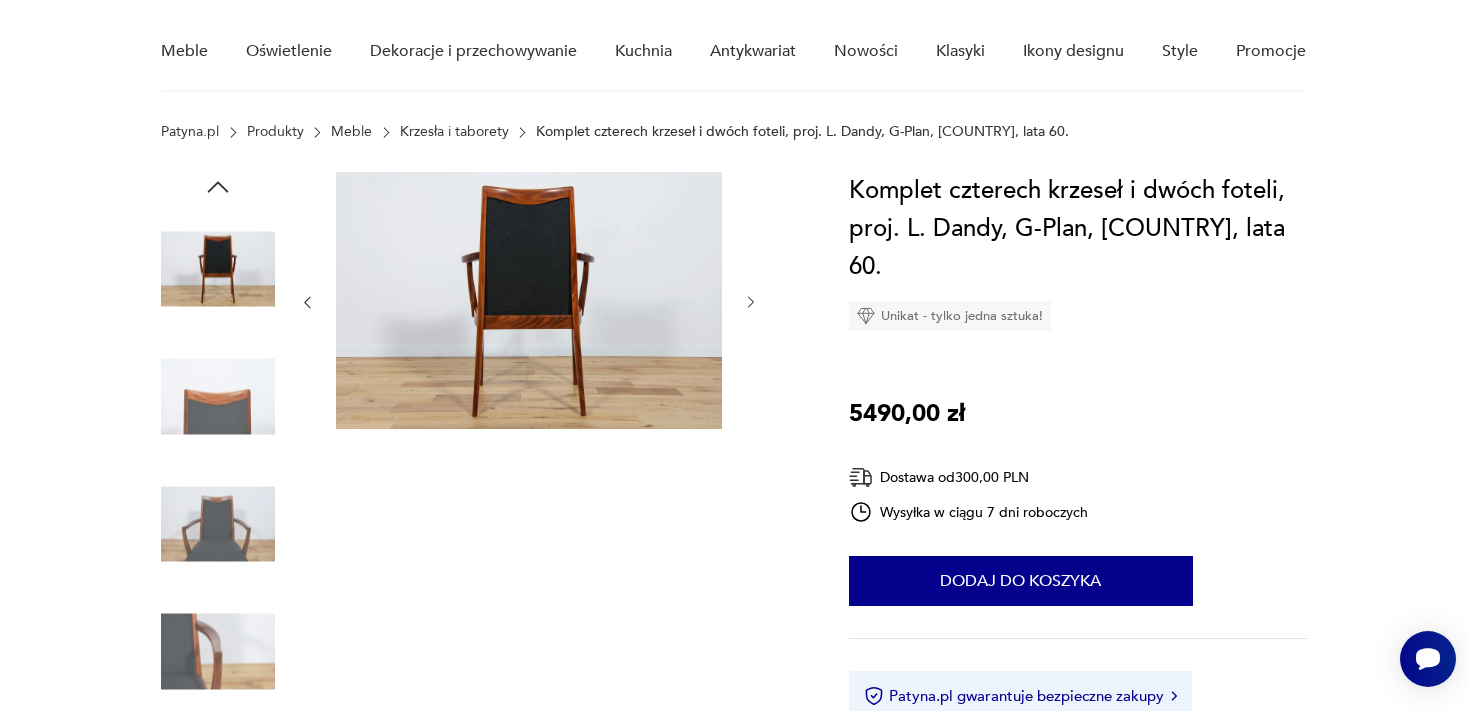 click at bounding box center (0, 0) 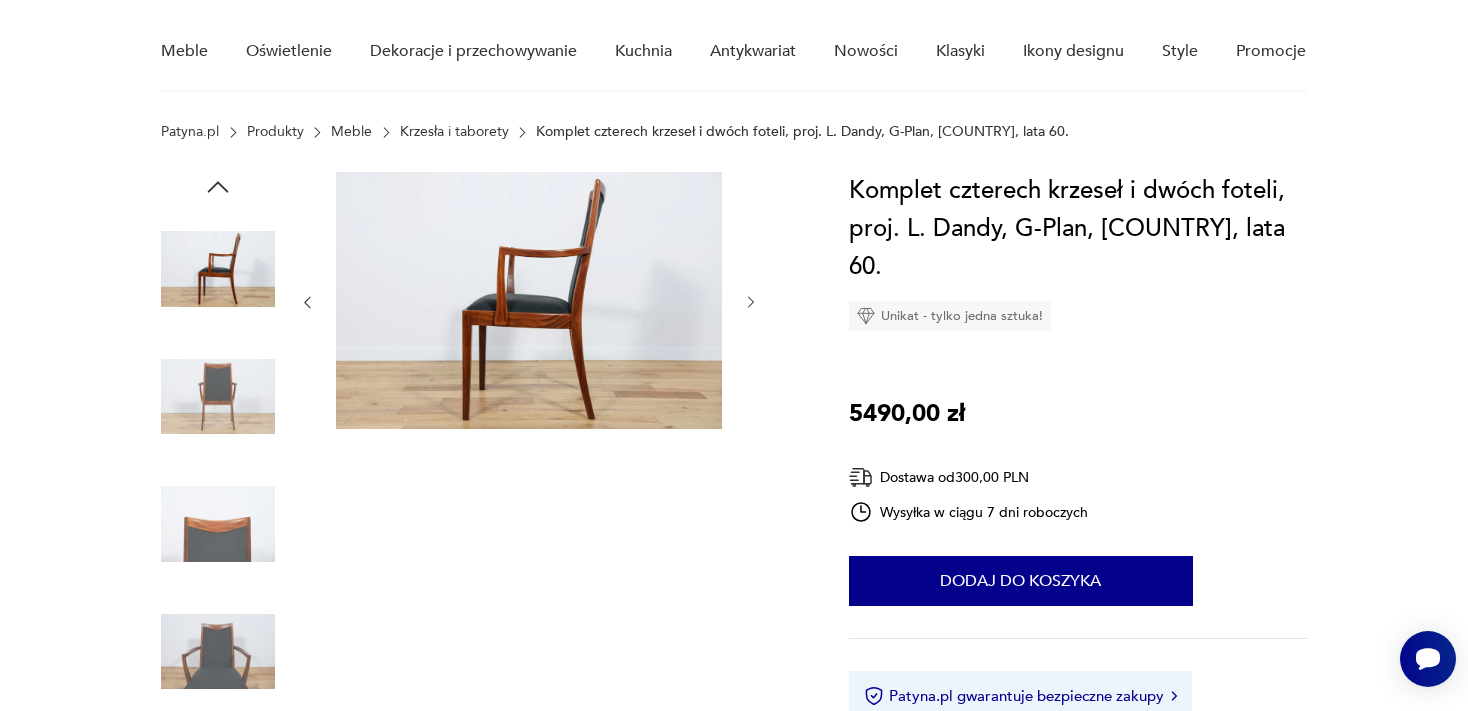 click at bounding box center (0, 0) 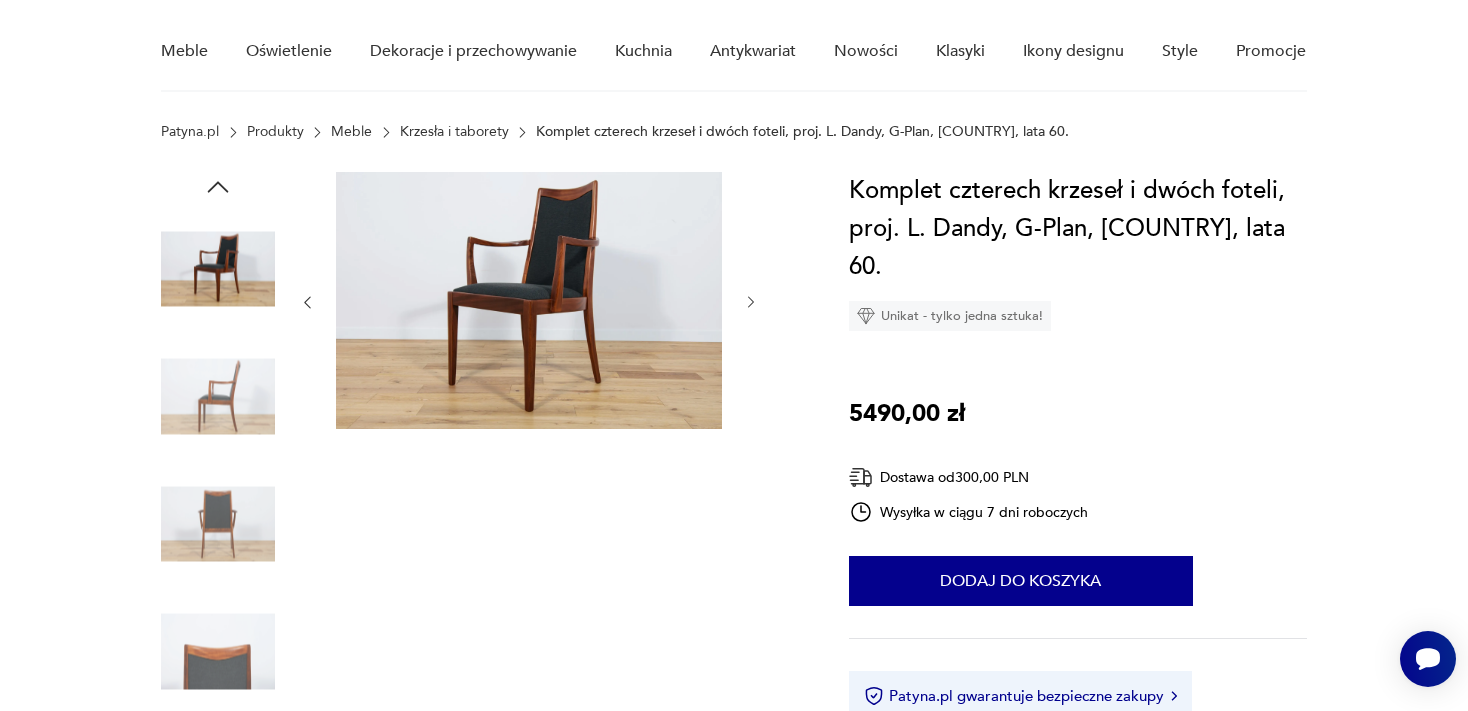click at bounding box center [0, 0] 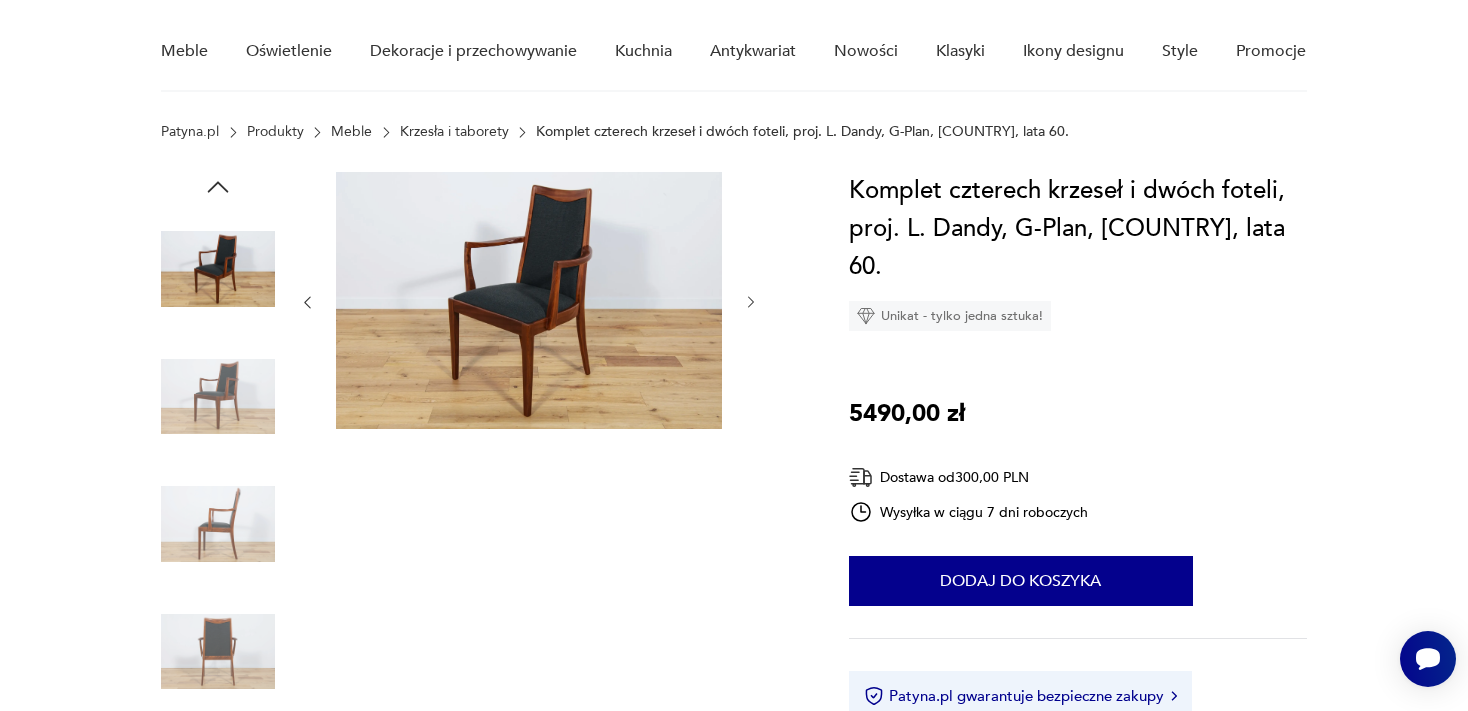 click at bounding box center (0, 0) 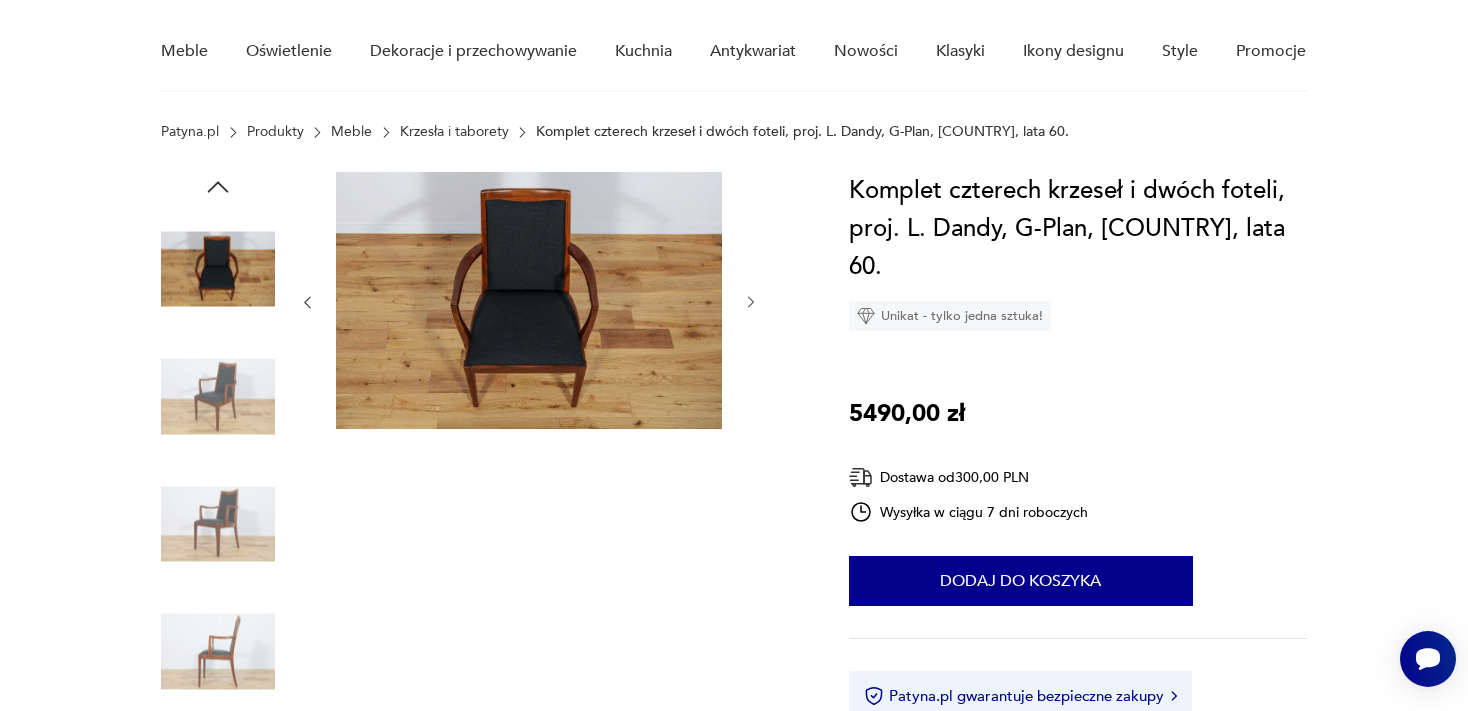 click at bounding box center (0, 0) 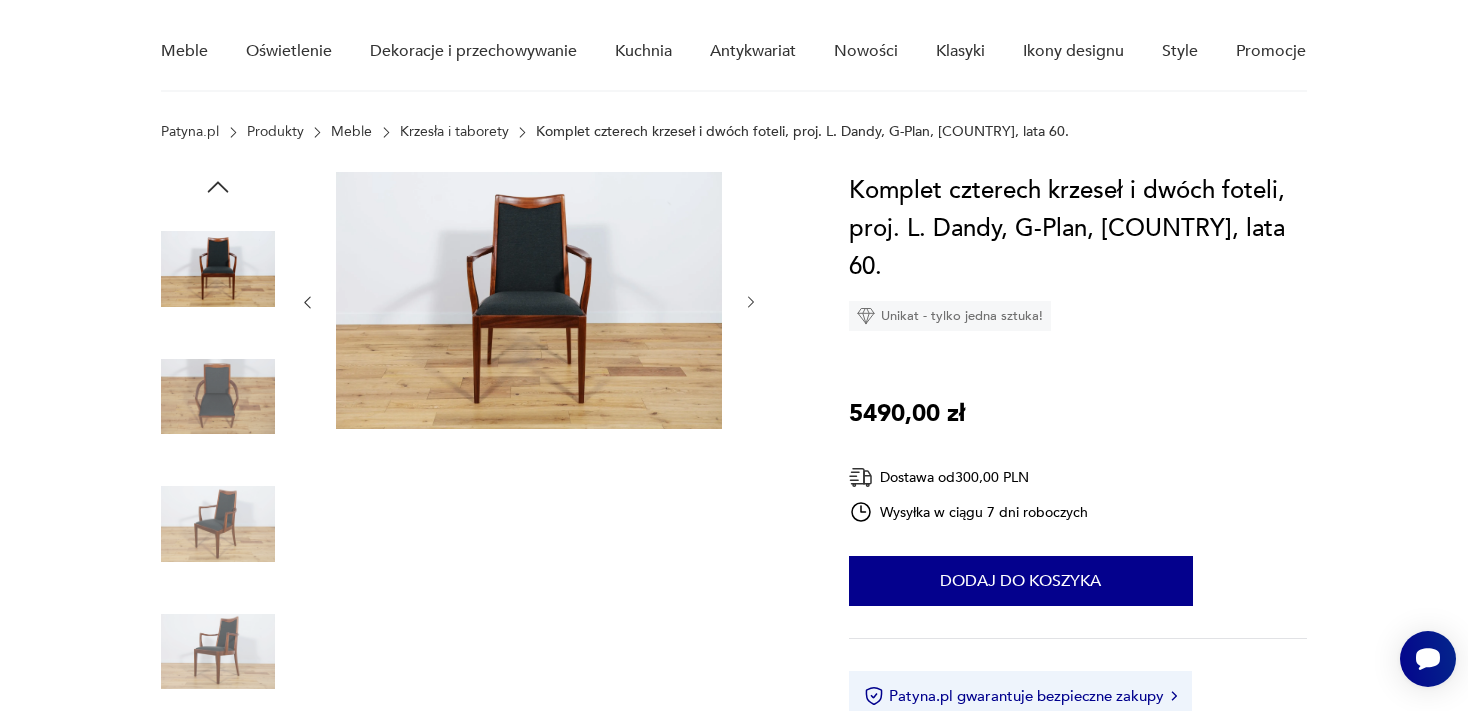 click at bounding box center [0, 0] 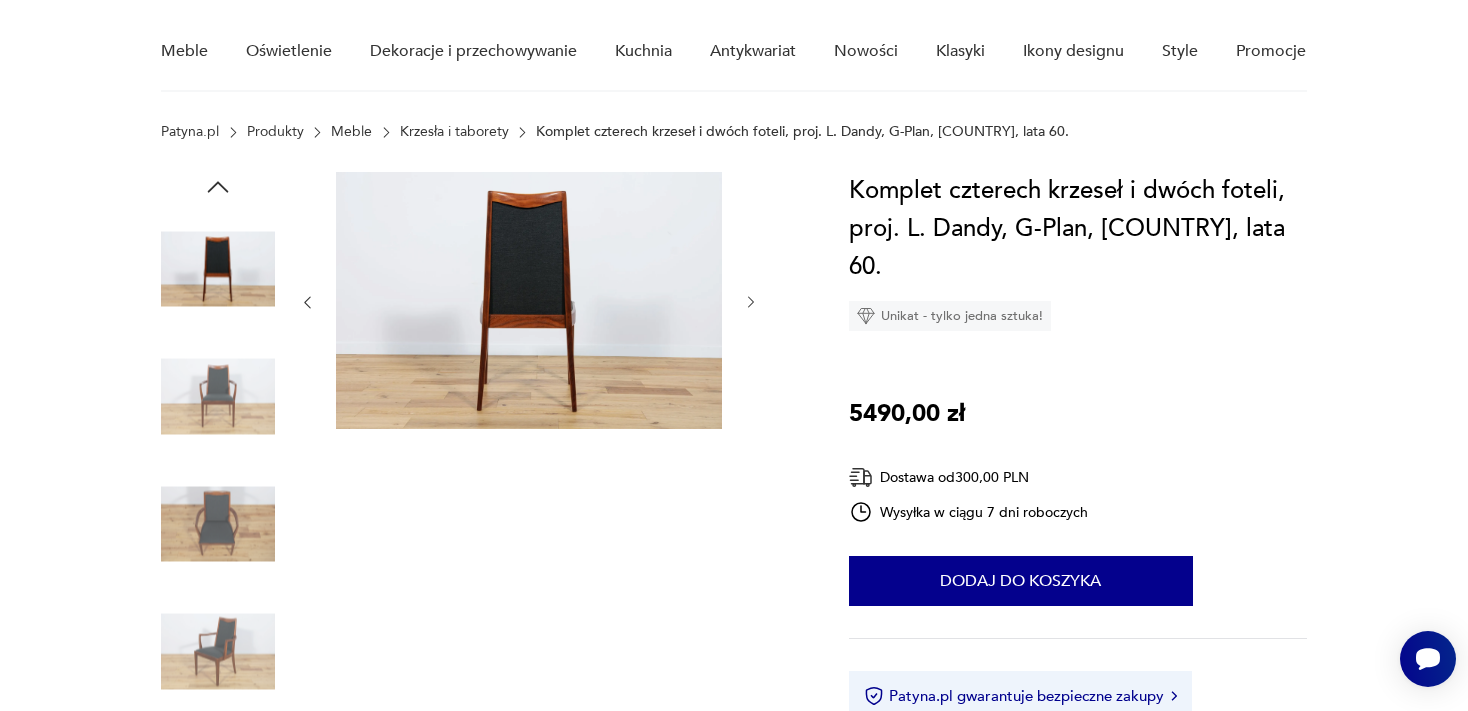 click at bounding box center (0, 0) 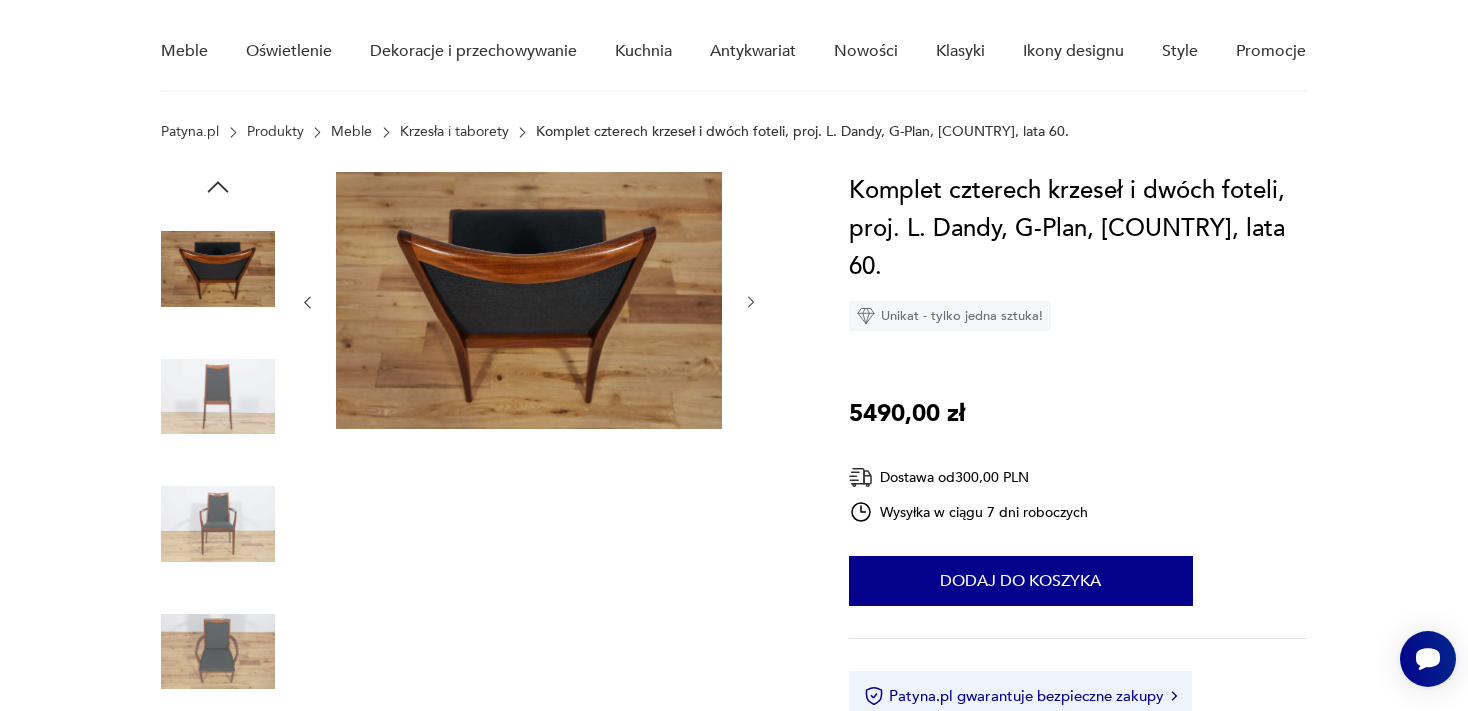 click at bounding box center (0, 0) 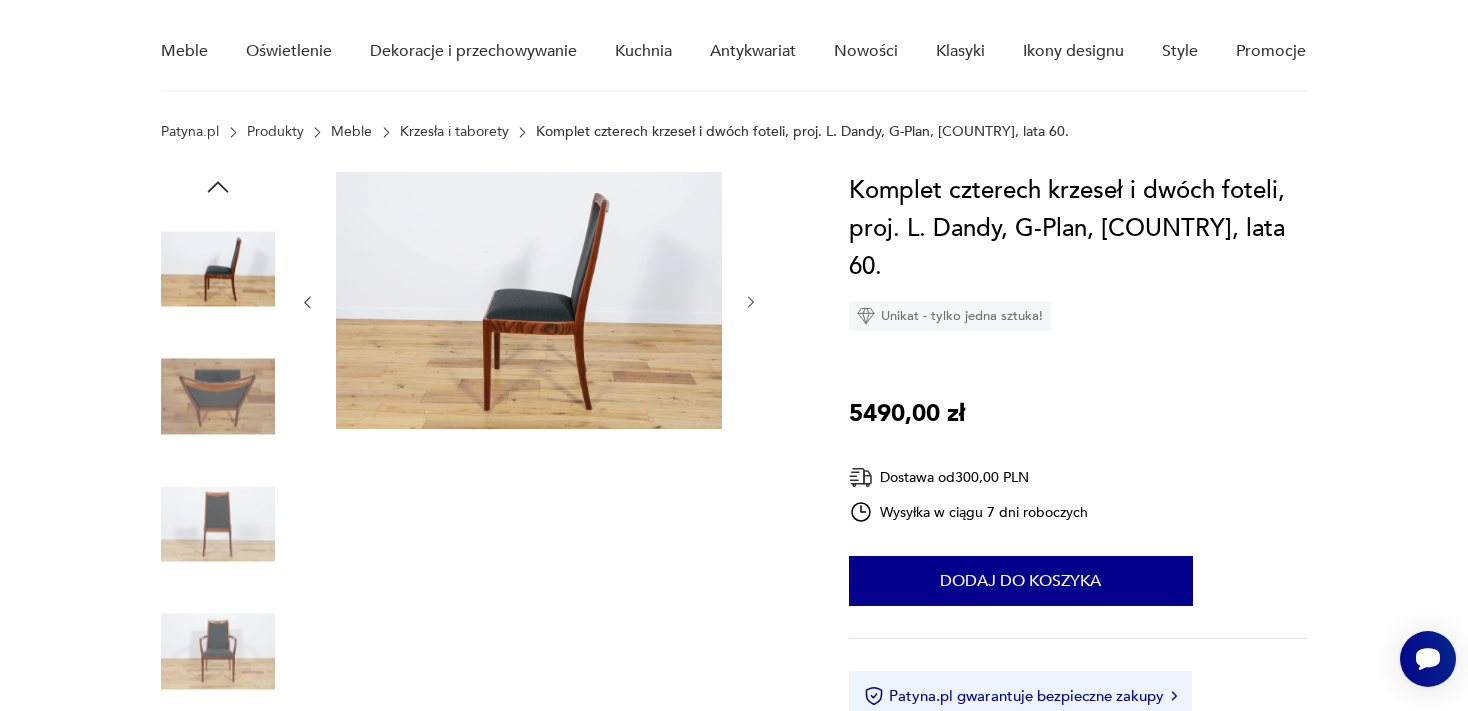 click at bounding box center [218, 269] 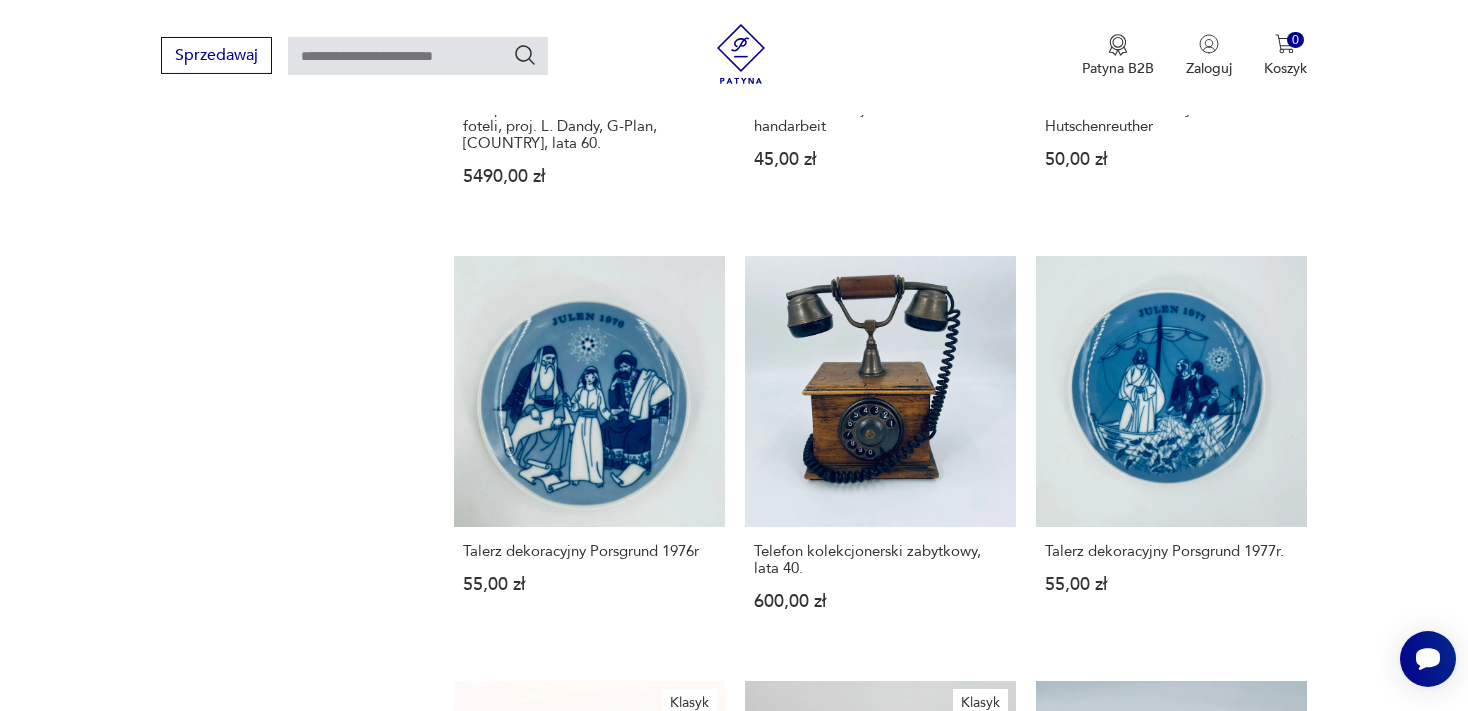 scroll, scrollTop: 1668, scrollLeft: 0, axis: vertical 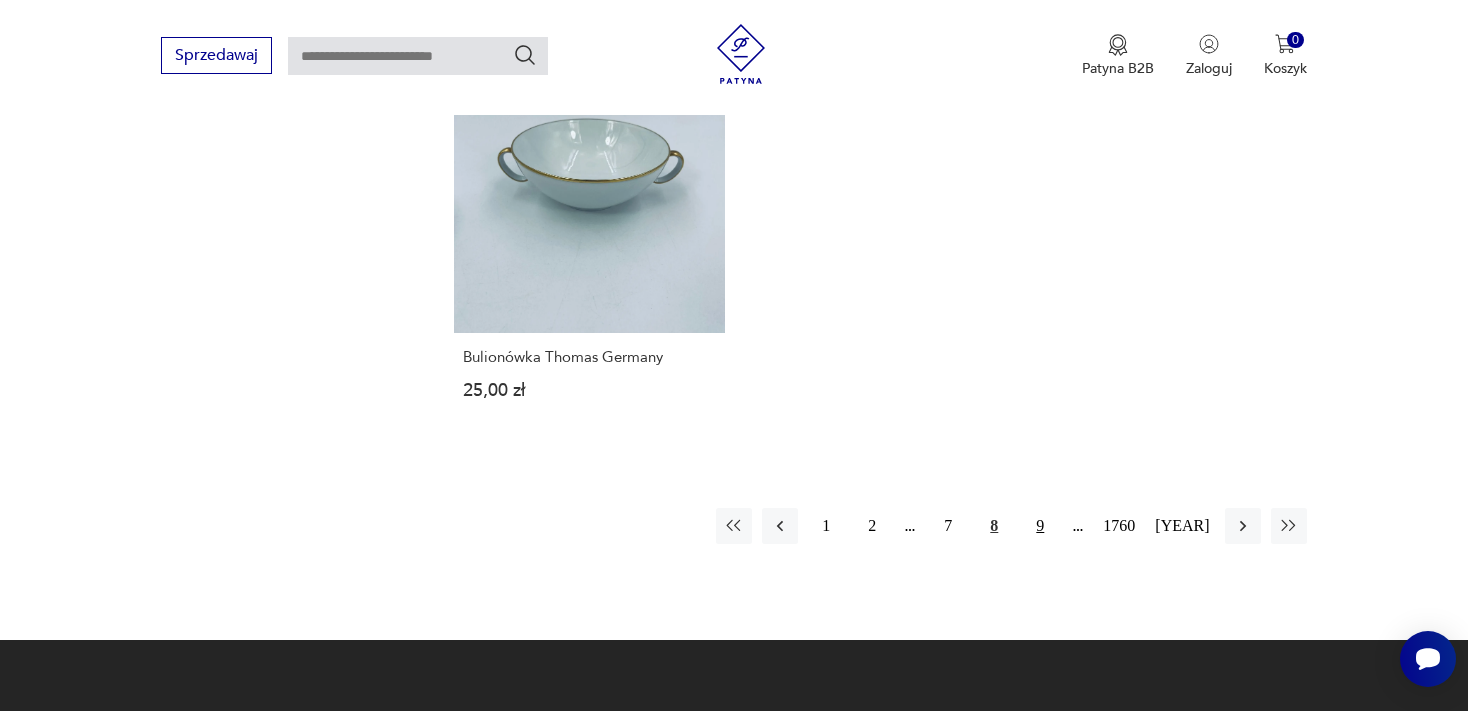 click on "9" at bounding box center [1040, 526] 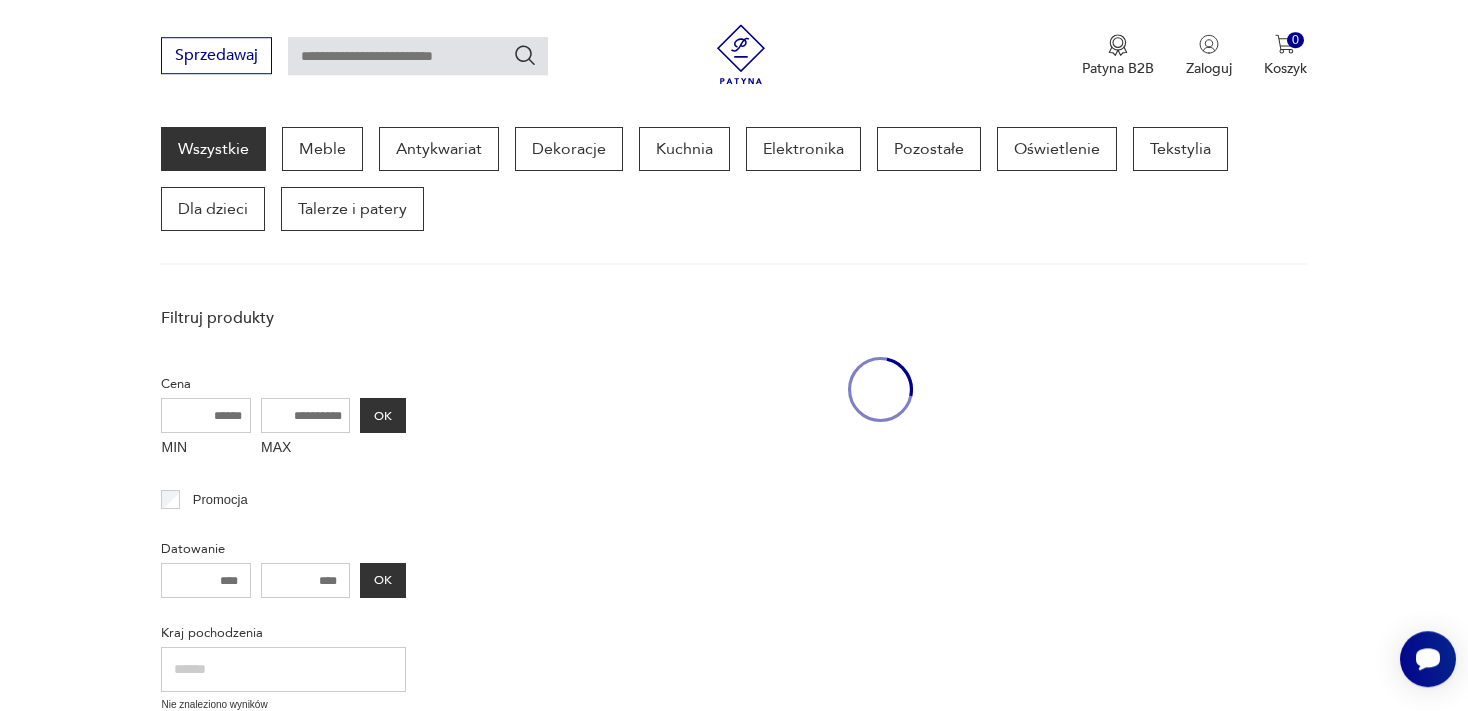 scroll, scrollTop: 258, scrollLeft: 0, axis: vertical 